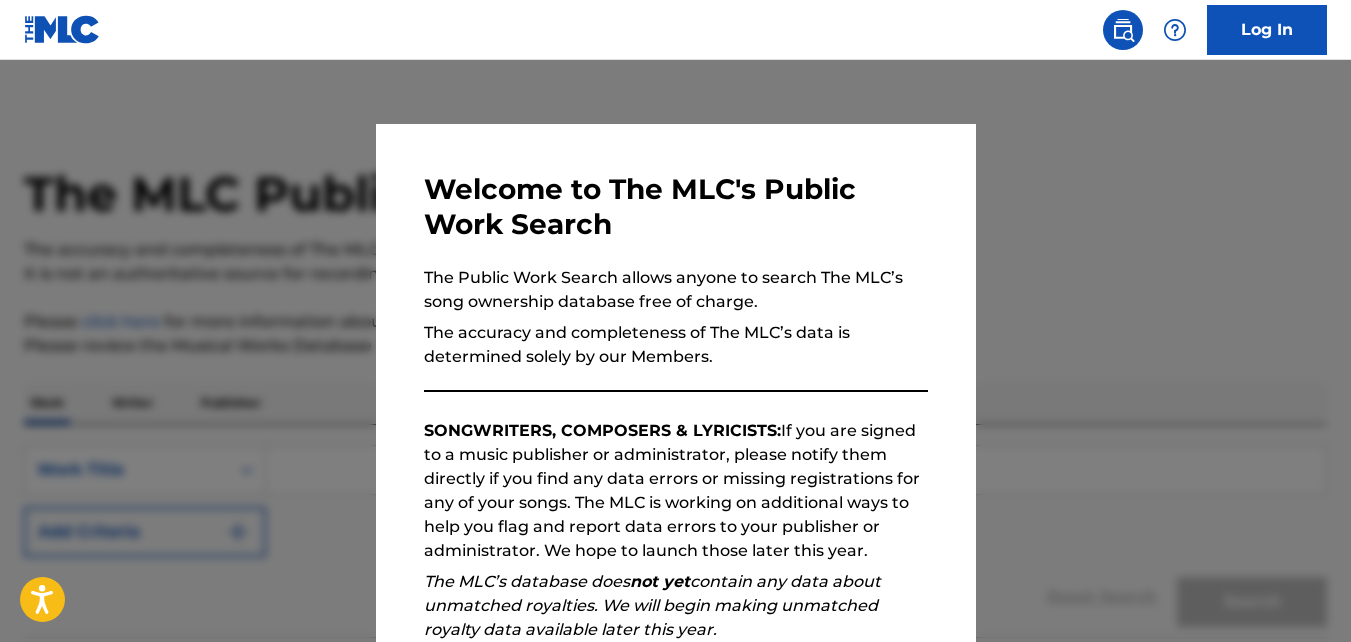 scroll, scrollTop: 0, scrollLeft: 0, axis: both 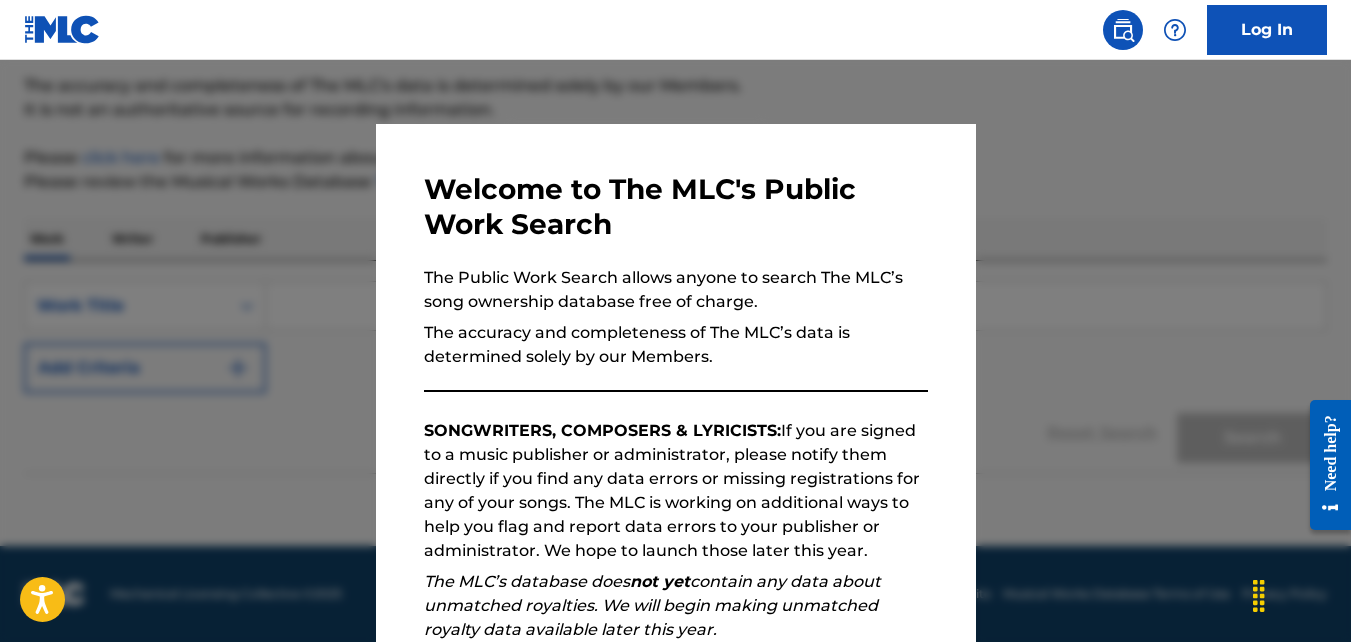 click at bounding box center (675, 381) 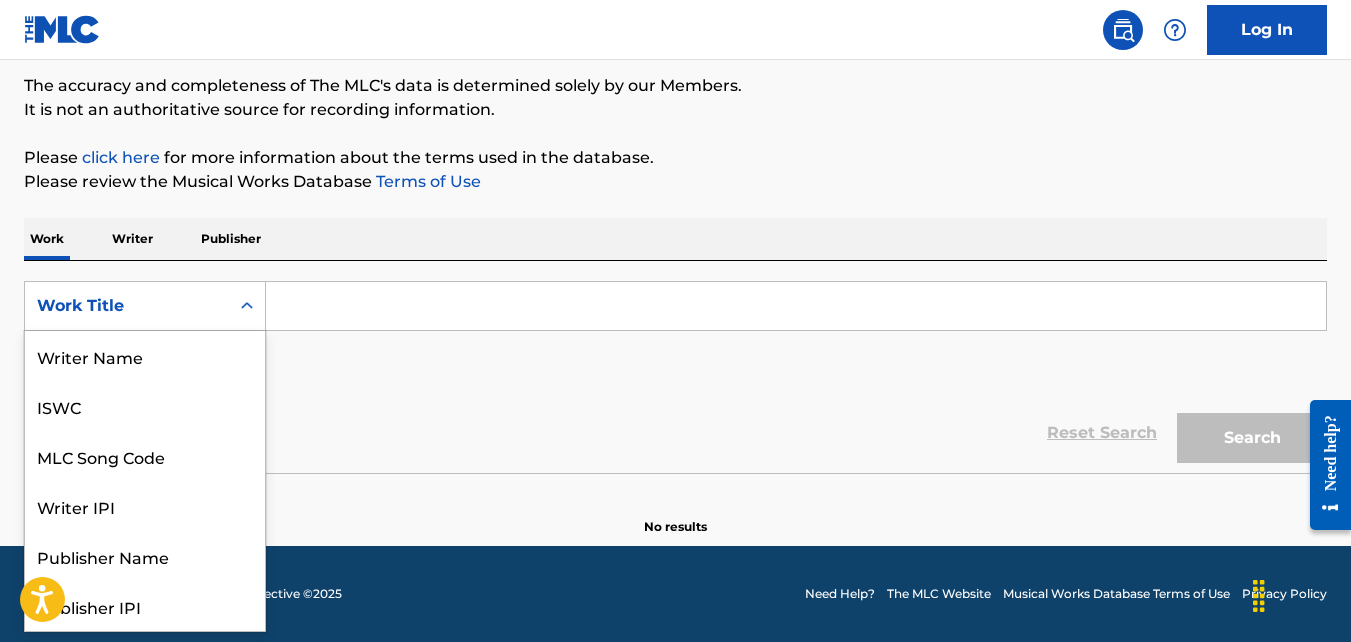 scroll, scrollTop: 100, scrollLeft: 0, axis: vertical 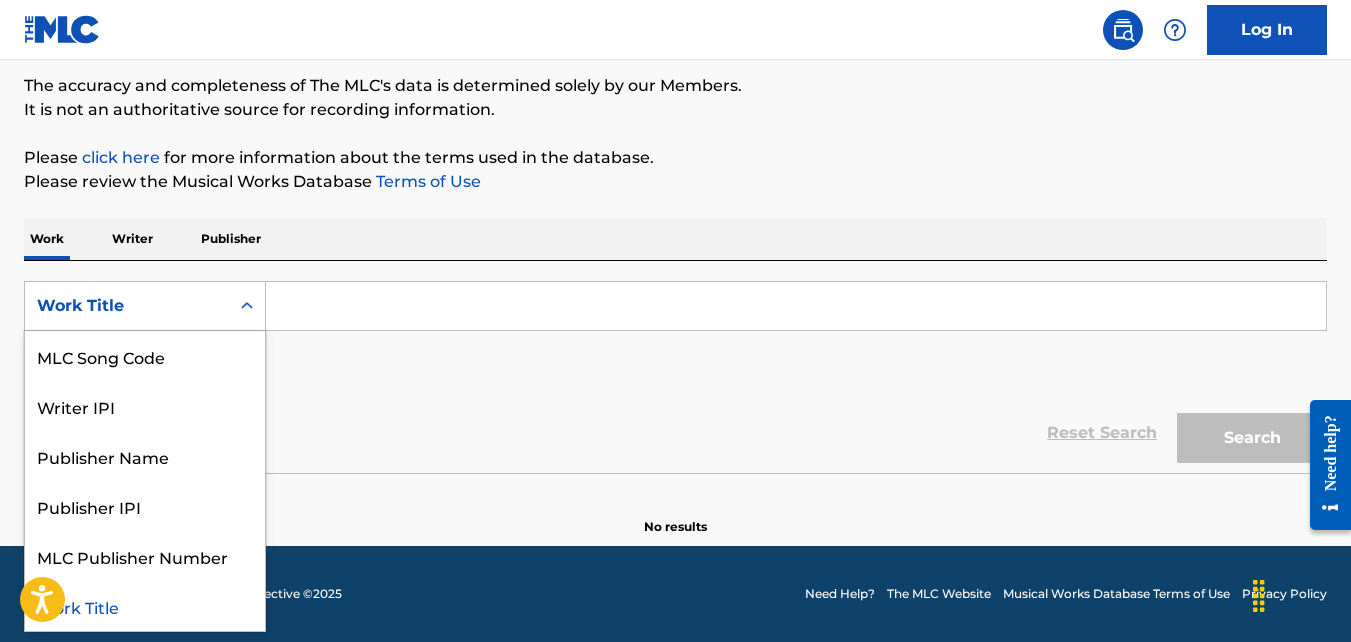 click on "Work Title" at bounding box center [145, 606] 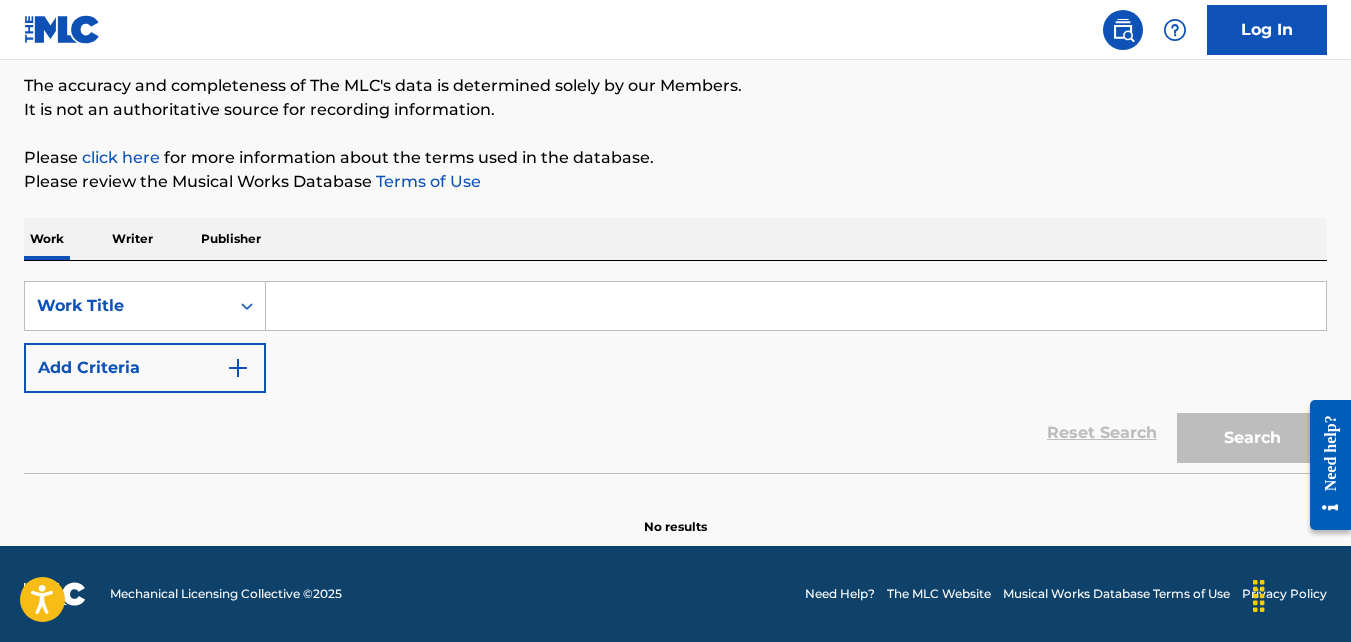 click at bounding box center (796, 306) 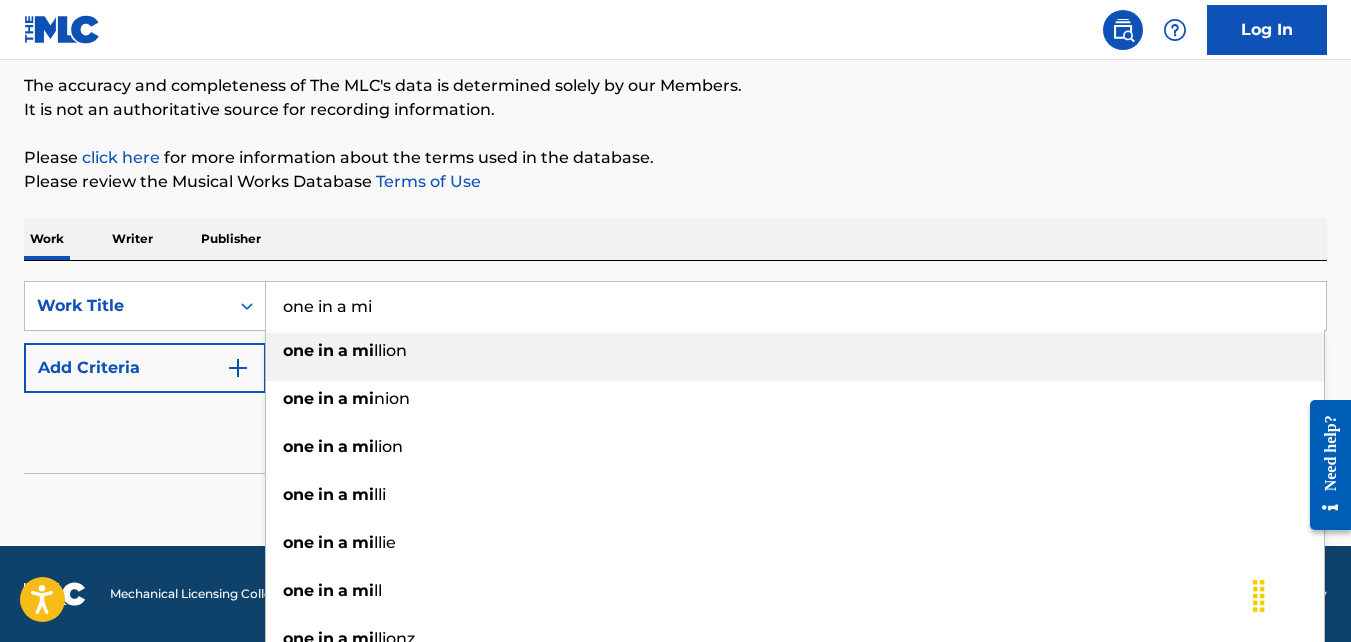 click on "one   in   a   mi llion" at bounding box center (795, 351) 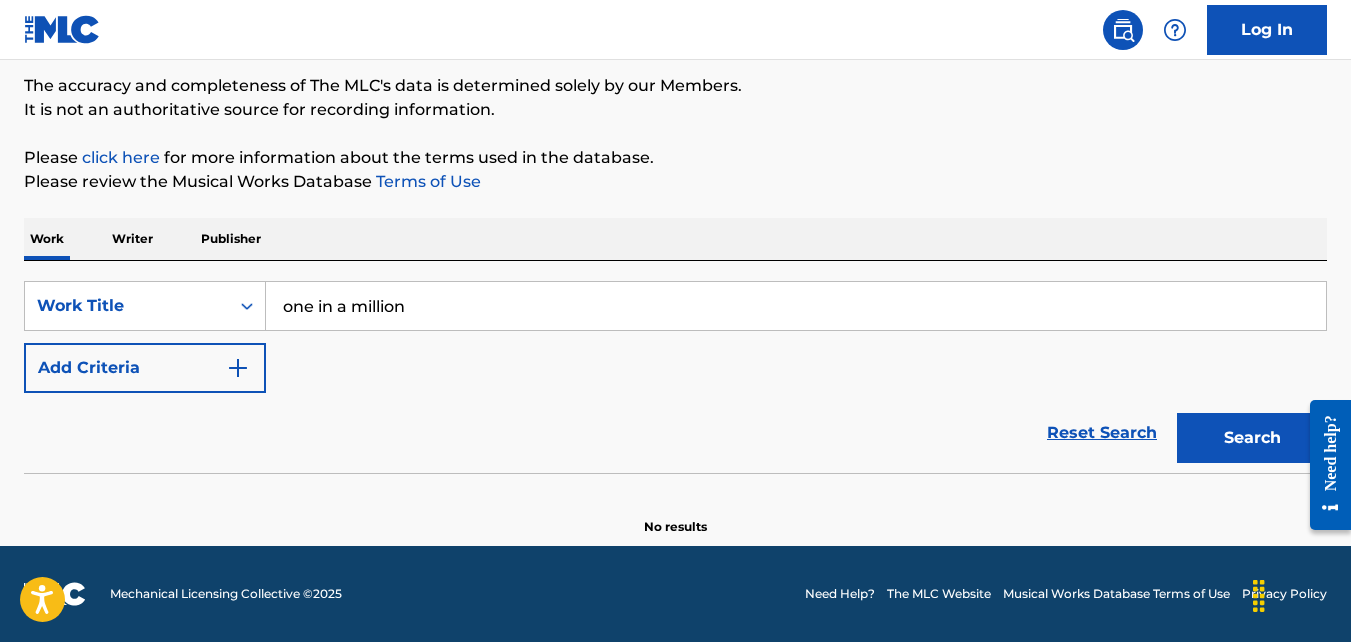 click on "Search" at bounding box center (1252, 438) 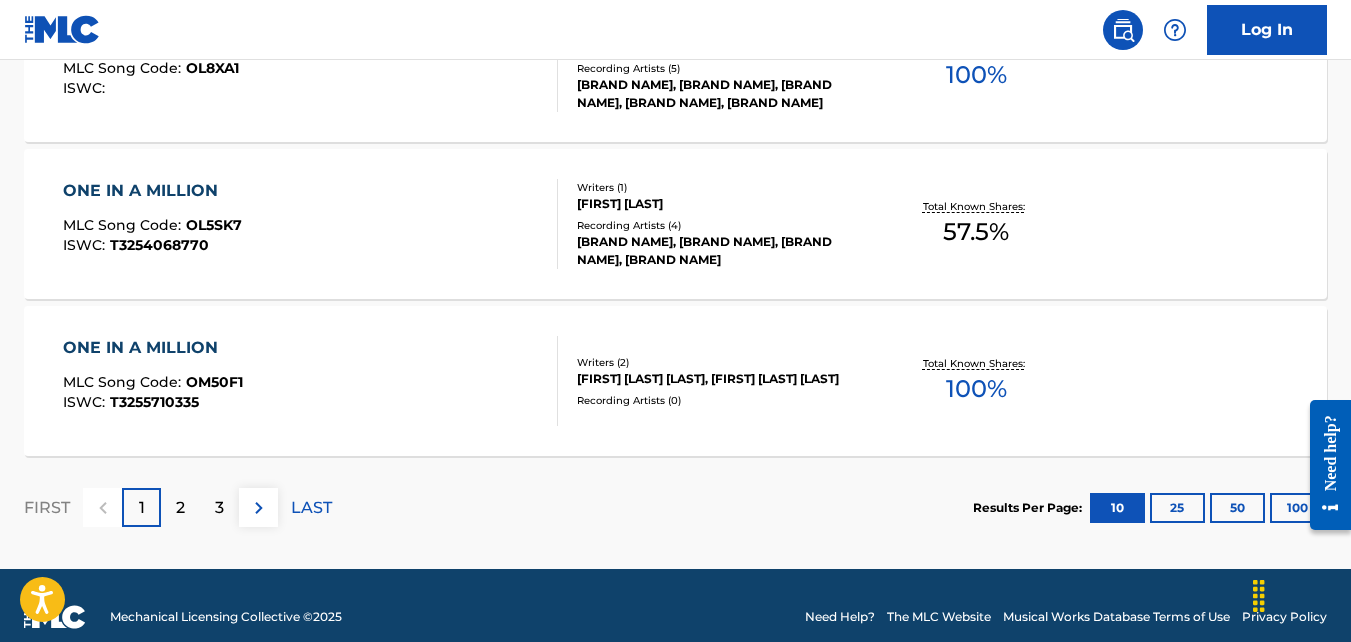scroll, scrollTop: 1787, scrollLeft: 0, axis: vertical 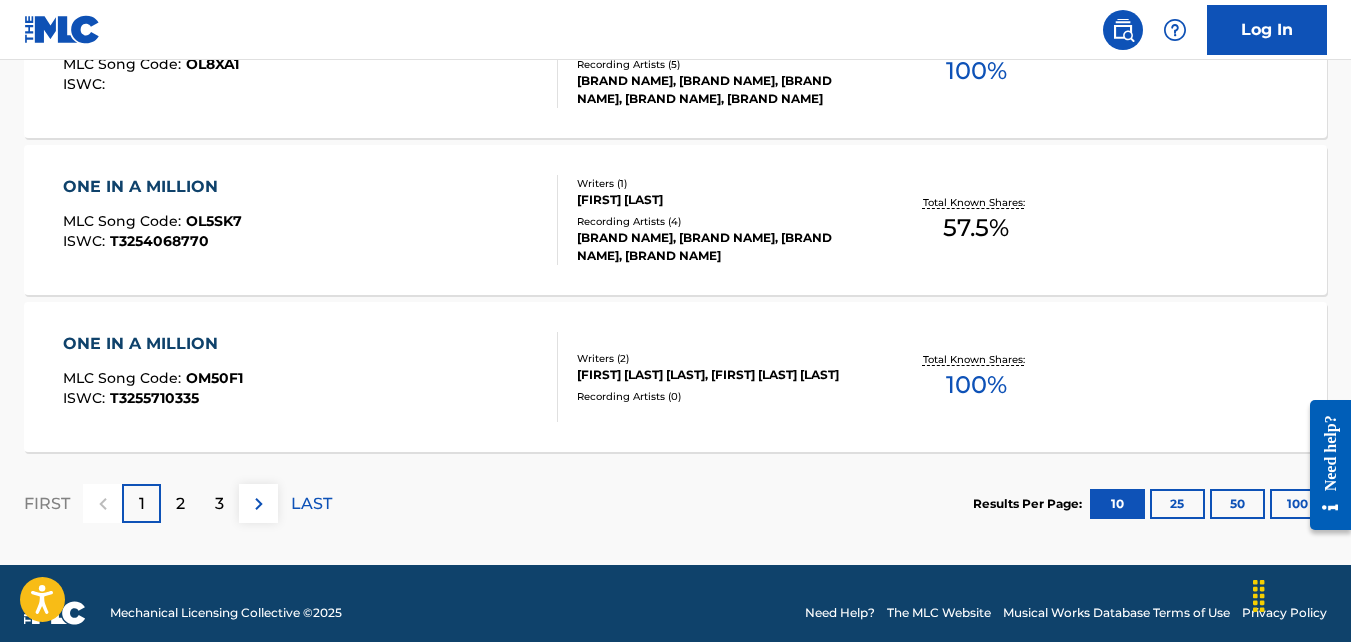 click on "50" at bounding box center [1237, 504] 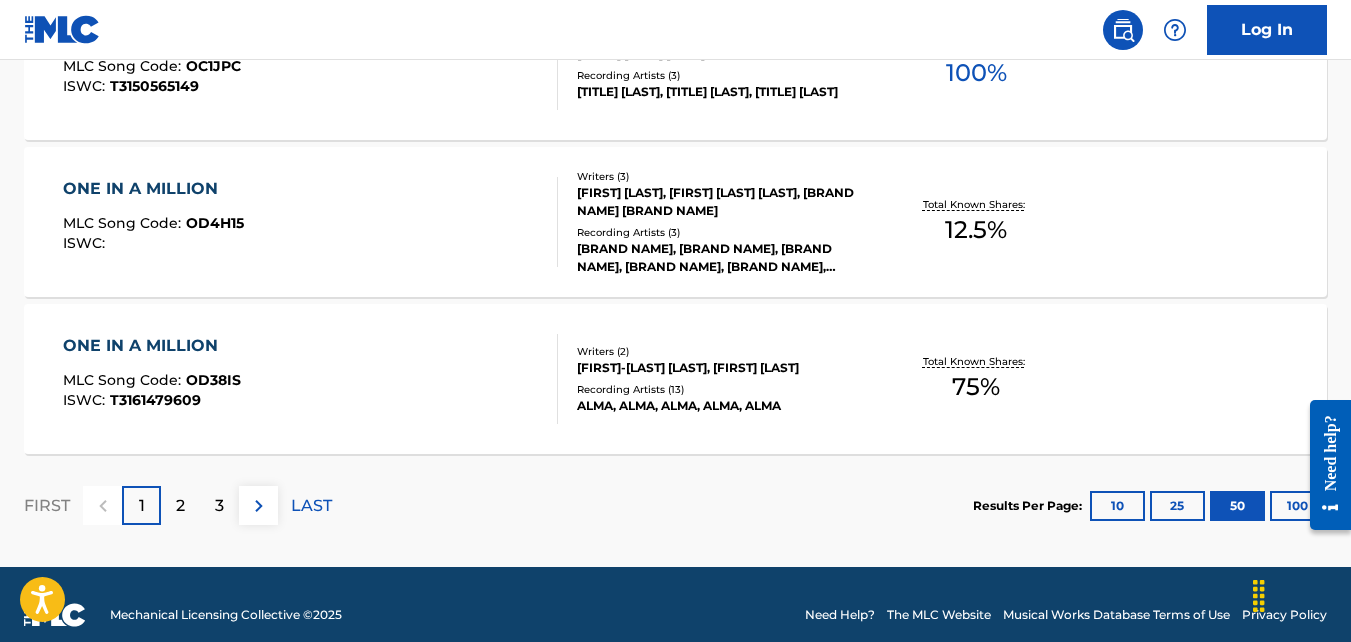 scroll, scrollTop: 8086, scrollLeft: 0, axis: vertical 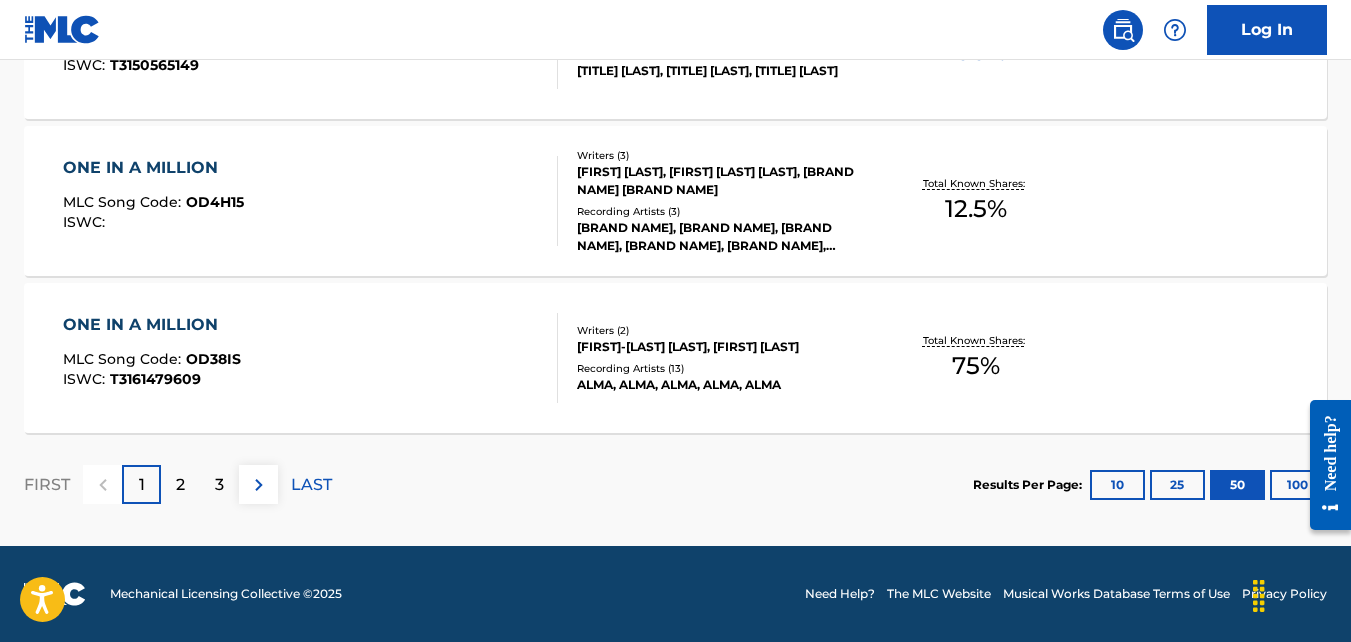 click on "50" at bounding box center [1237, 485] 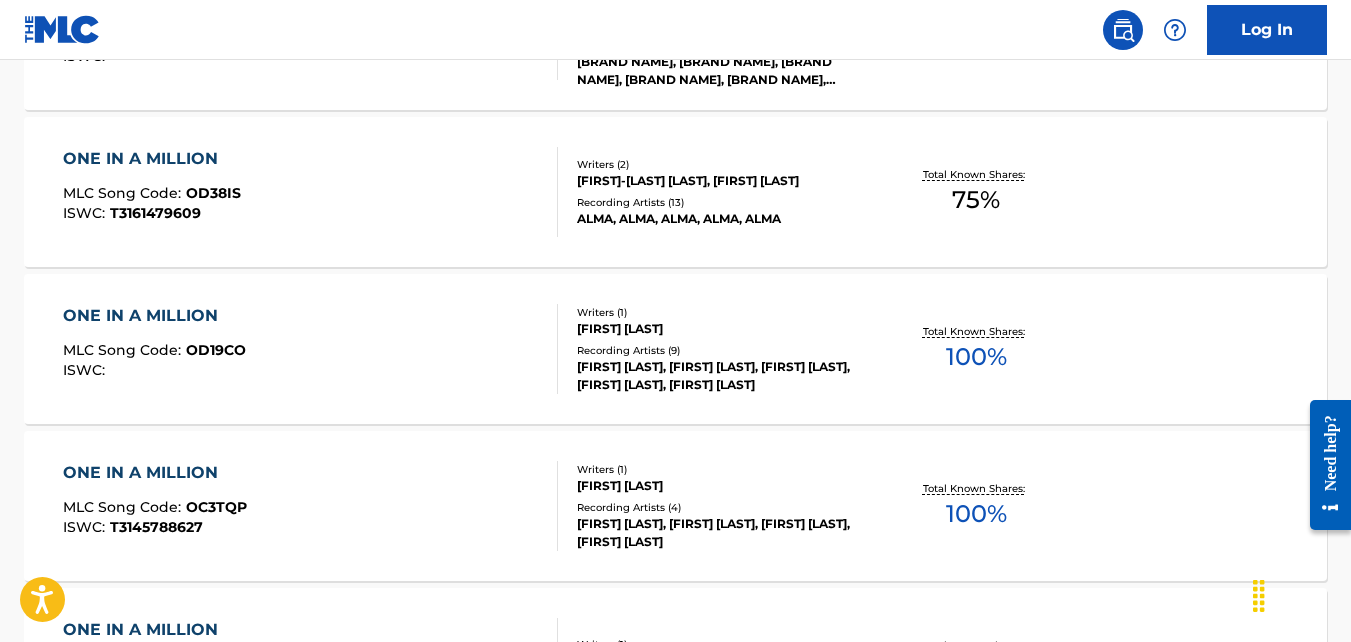 scroll, scrollTop: 8253, scrollLeft: 0, axis: vertical 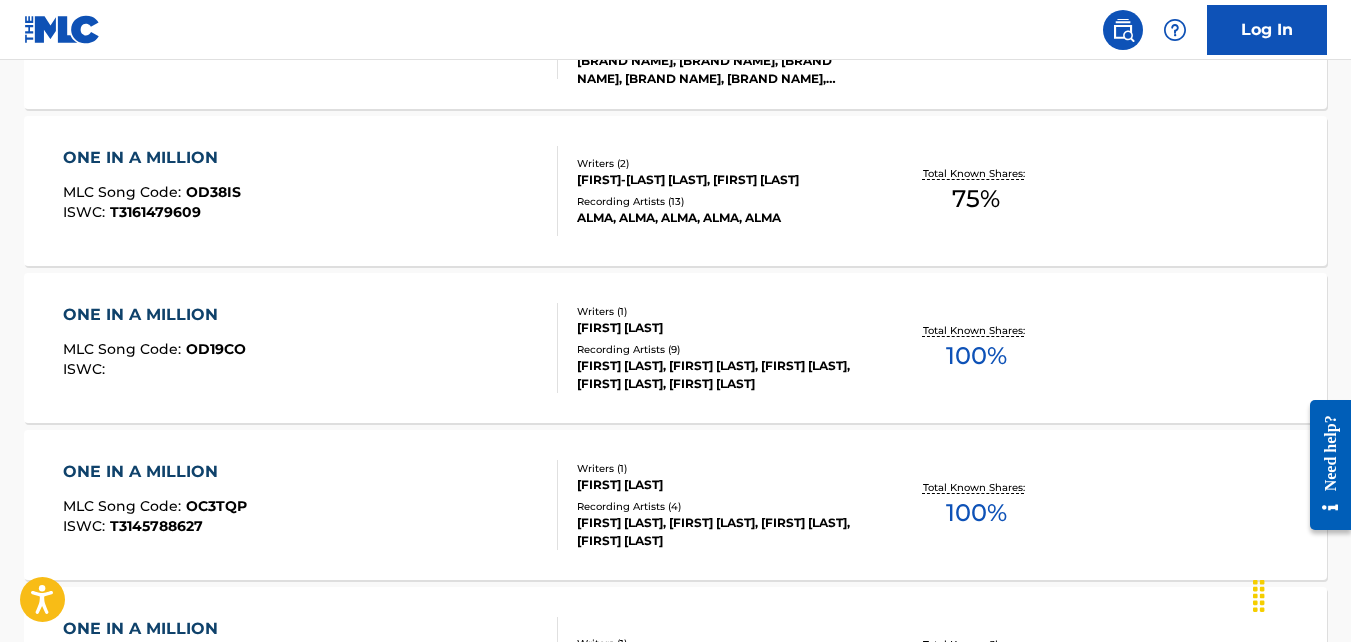 click on "ONE IN A MILLION MLC Song Code : [ID] ISWC : [ID] Writers ( 1 ) [FIRST] [LAST] Recording Artists ( 4 ) [FIRST] [LAST], [FIRST] [LAST], [FIRST] [LAST], [FIRST] [LAST] Total Known Shares: 100 %" at bounding box center (675, 505) 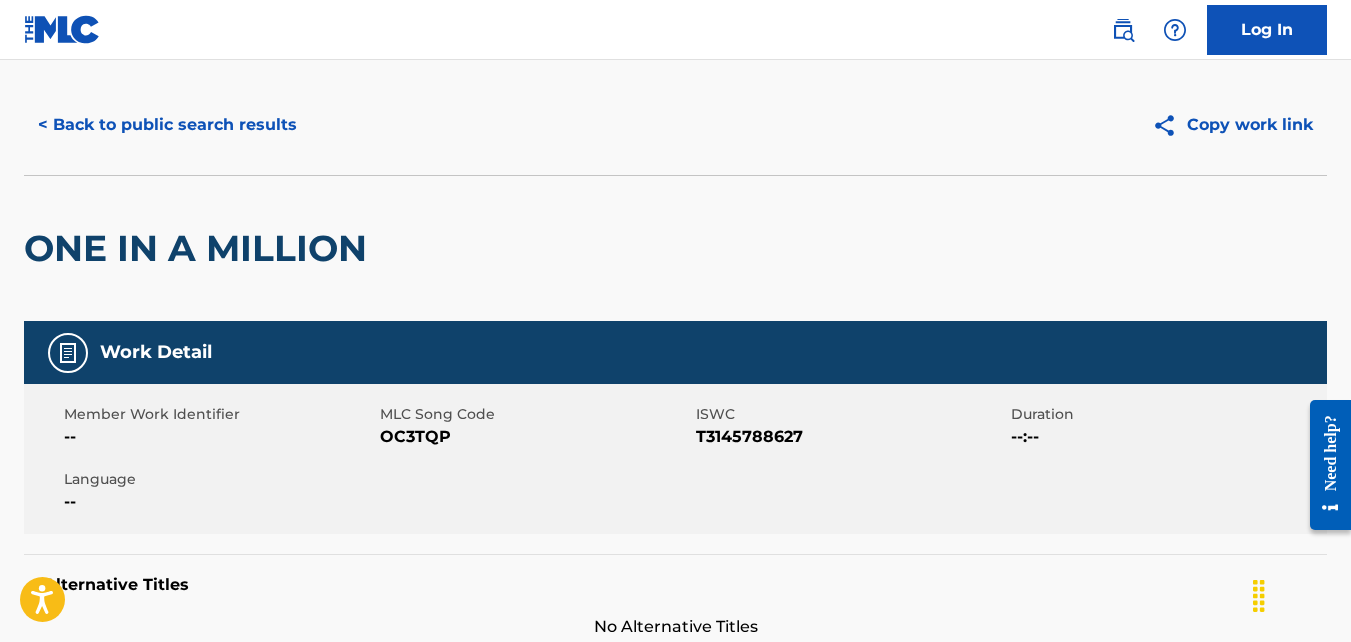 scroll, scrollTop: 46, scrollLeft: 0, axis: vertical 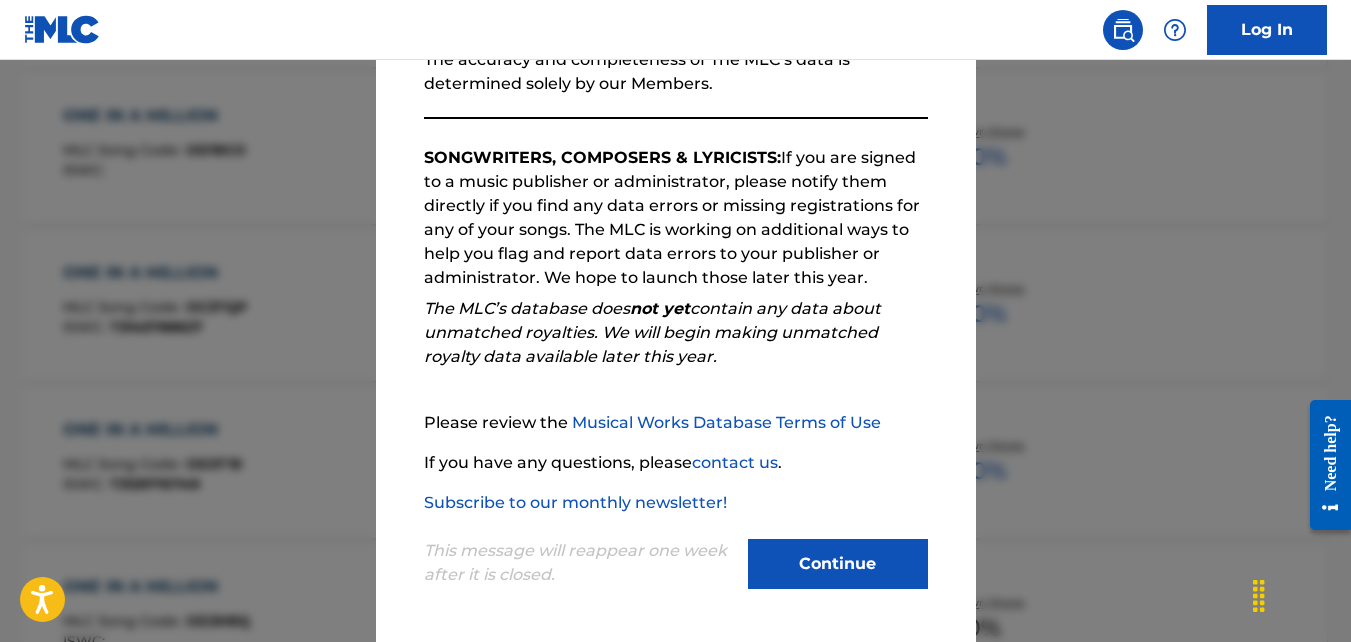 click on "Continue" at bounding box center [838, 564] 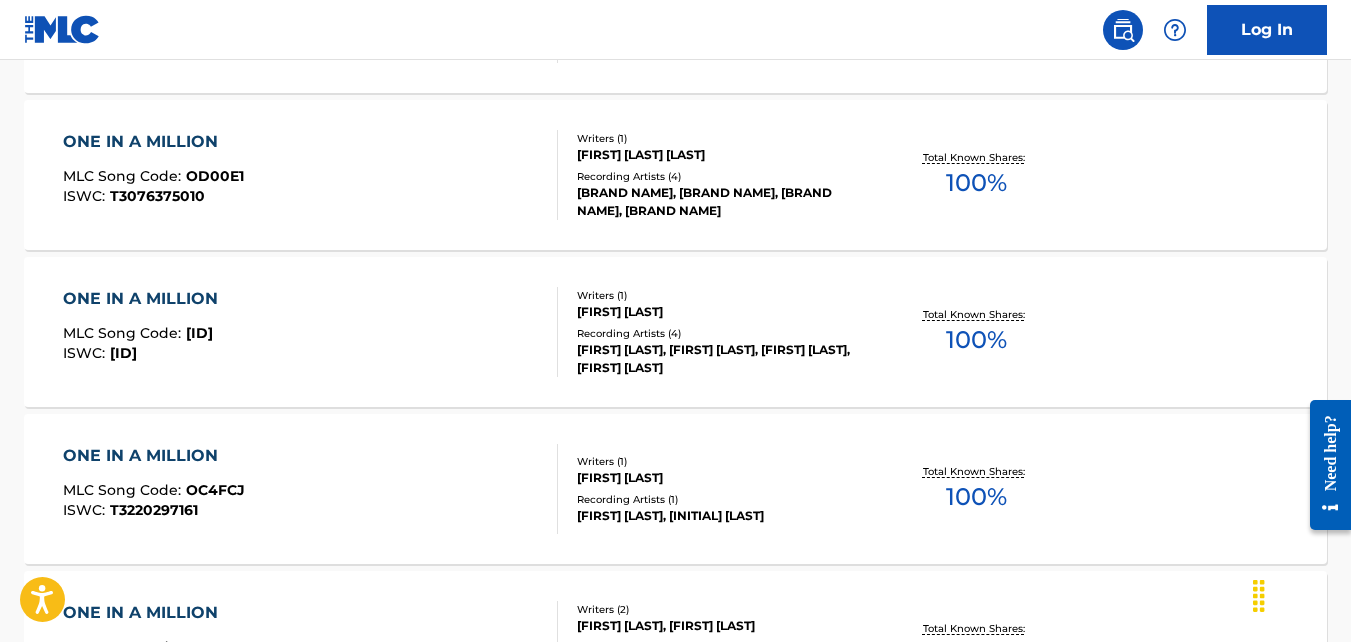 scroll, scrollTop: 9695, scrollLeft: 0, axis: vertical 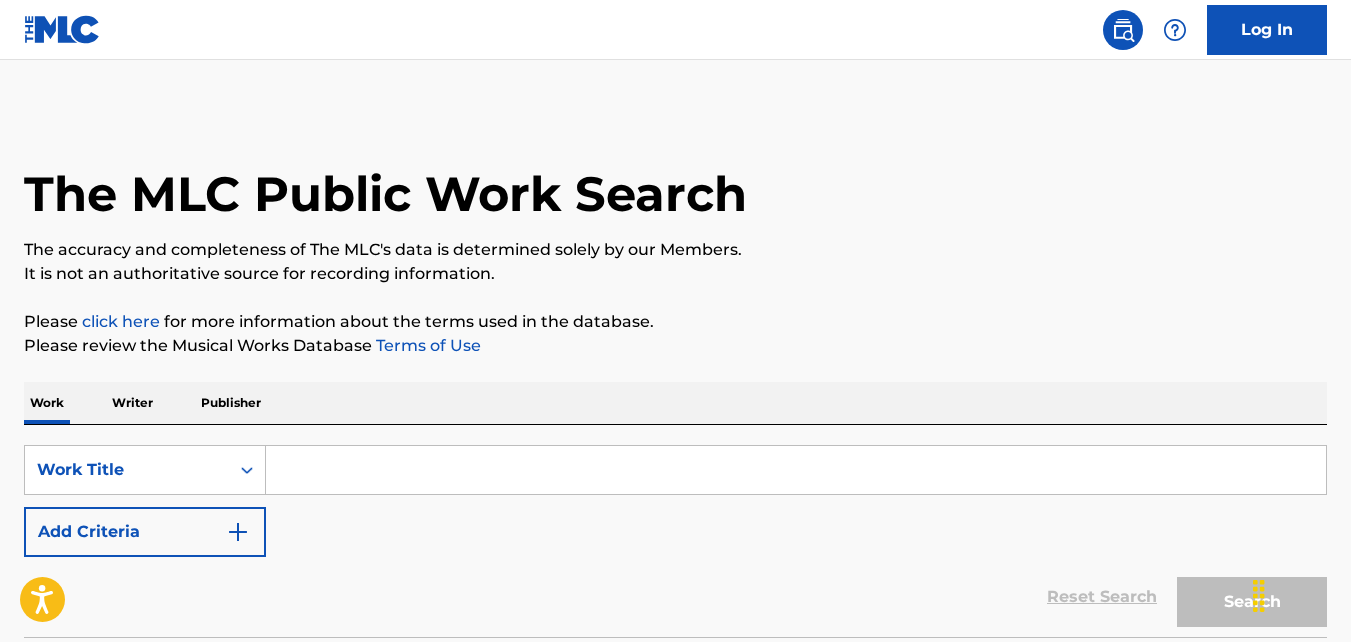 click at bounding box center [796, 470] 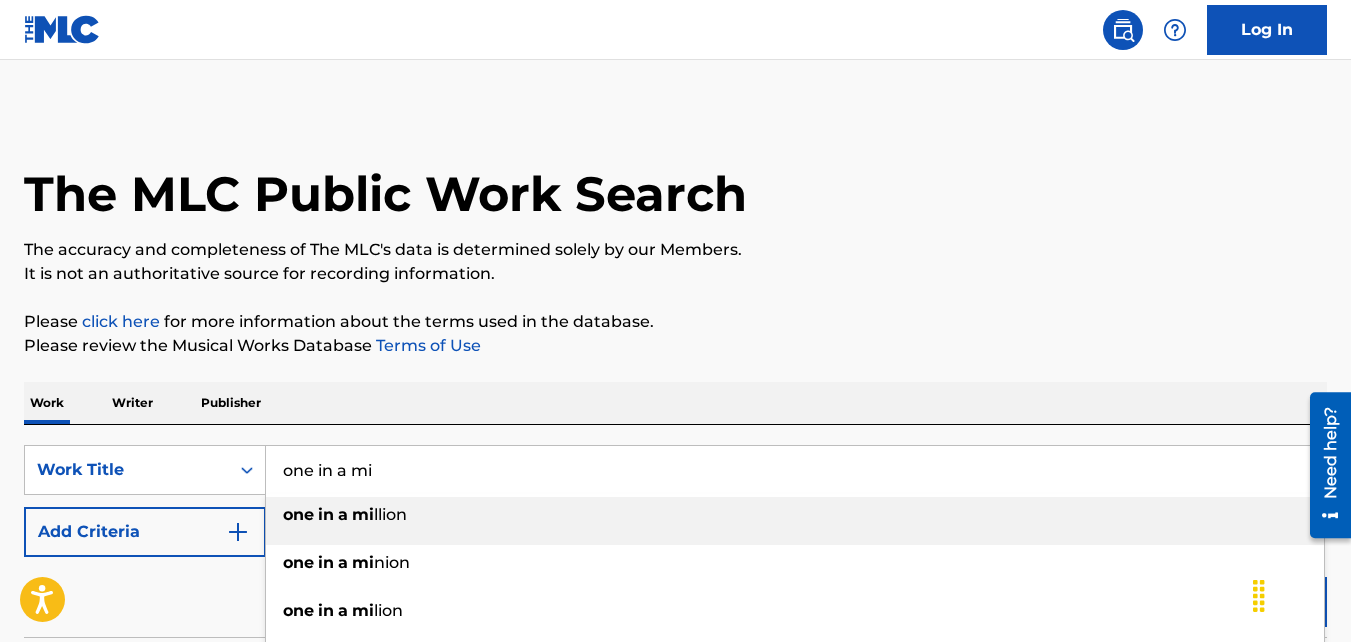 click on "one   in   a   mi llion" at bounding box center [795, 515] 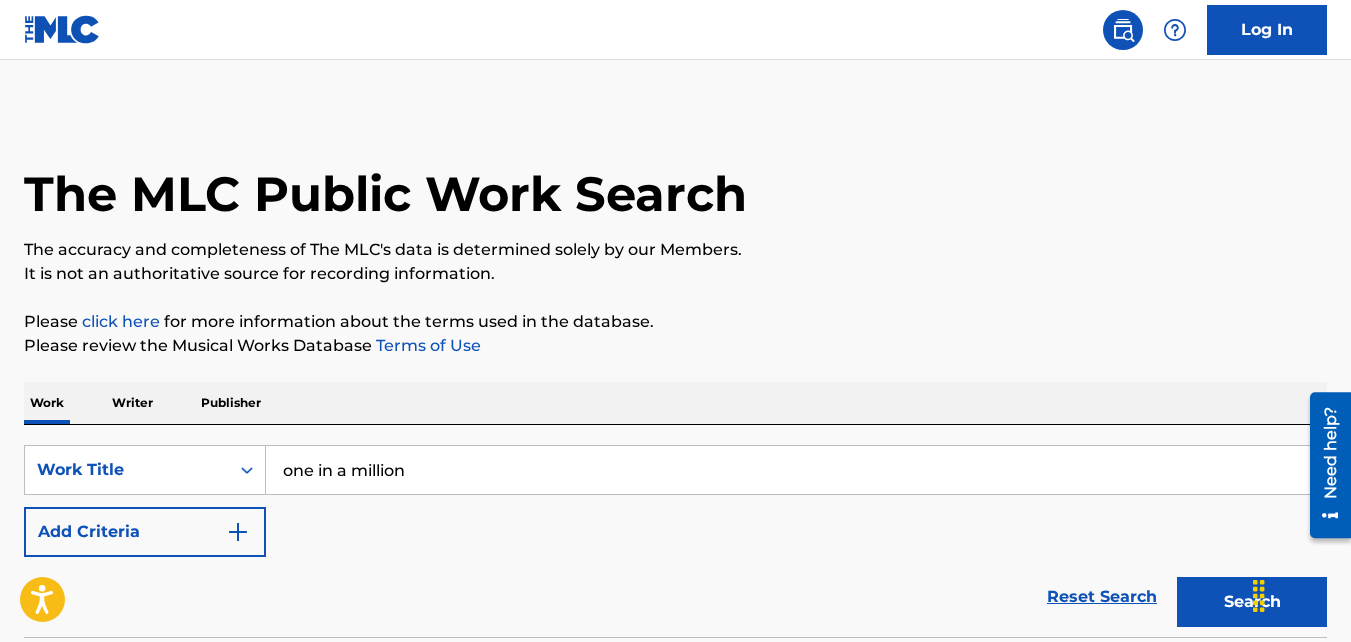 click at bounding box center [238, 532] 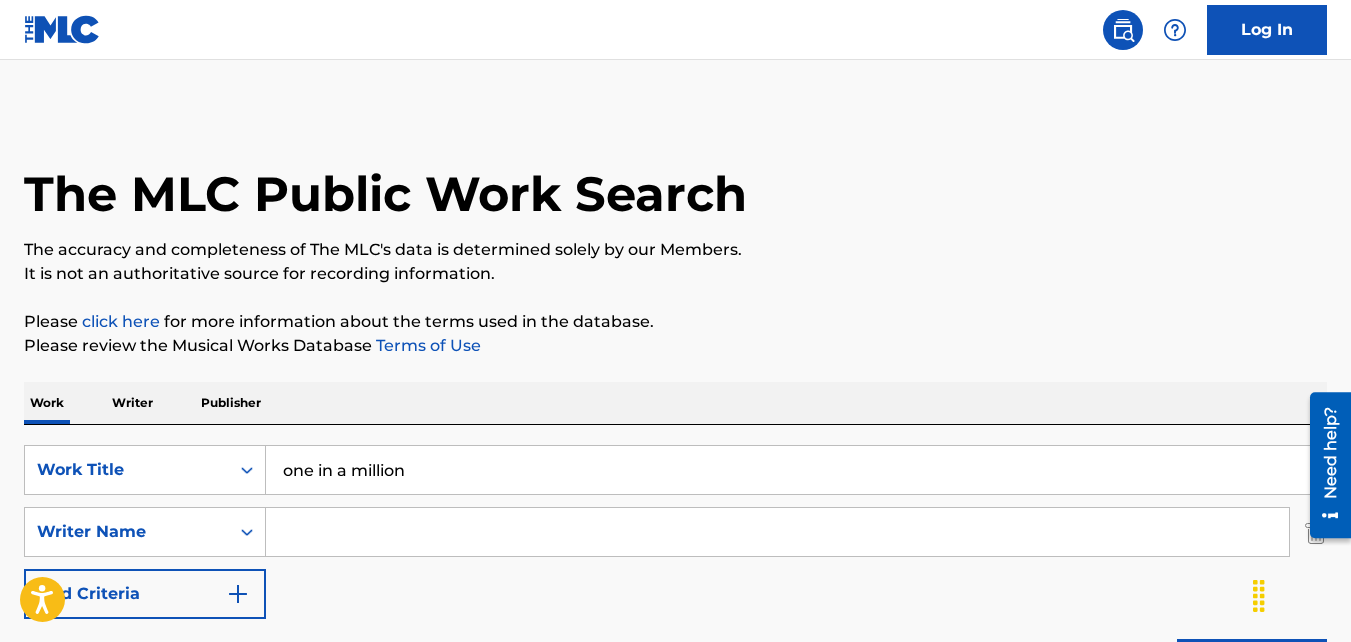 click at bounding box center [777, 532] 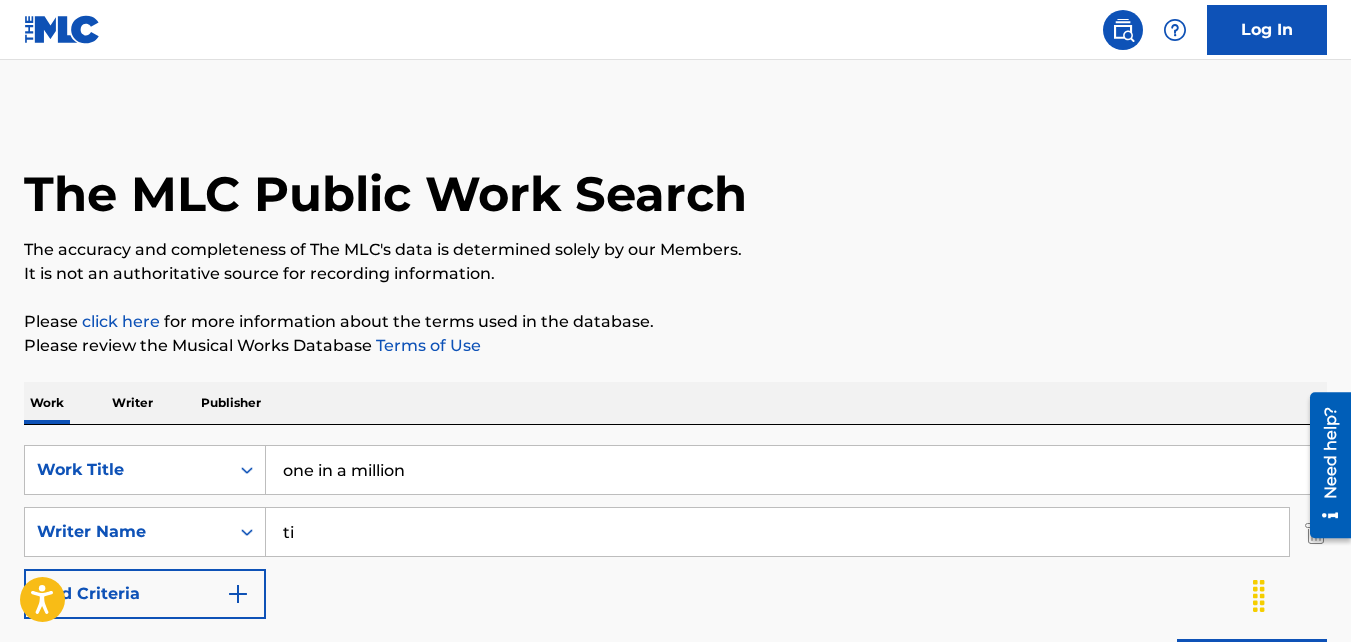 type on "t" 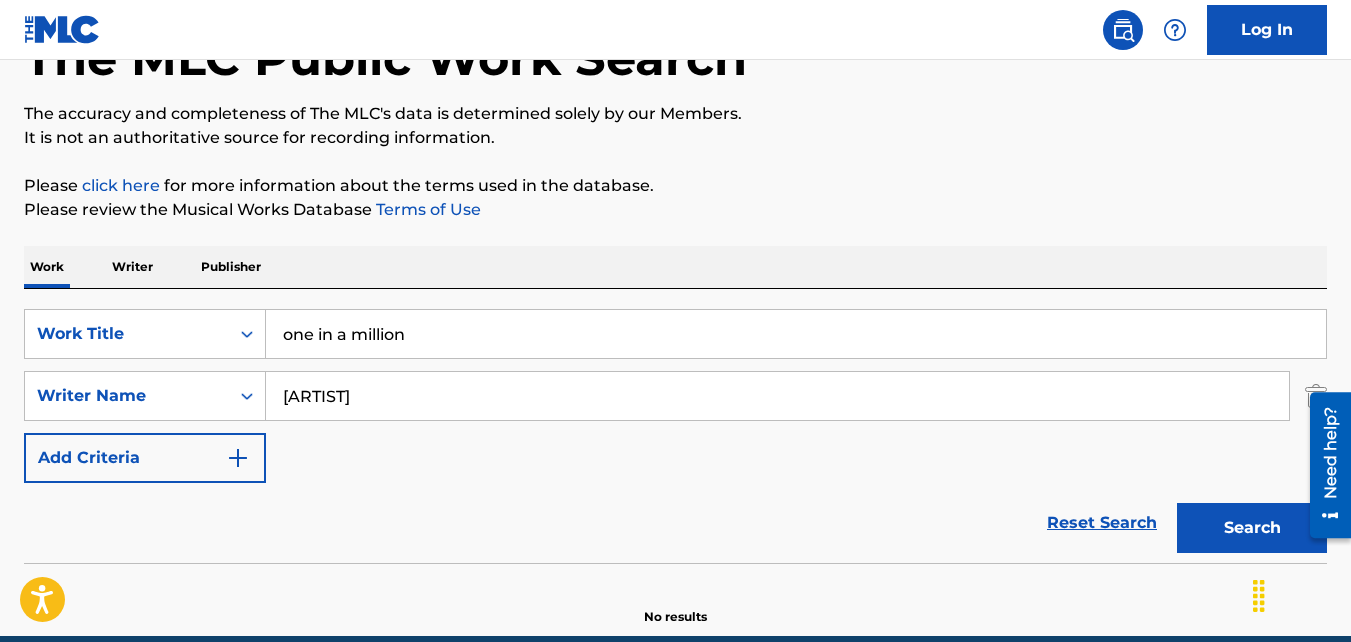 scroll, scrollTop: 150, scrollLeft: 0, axis: vertical 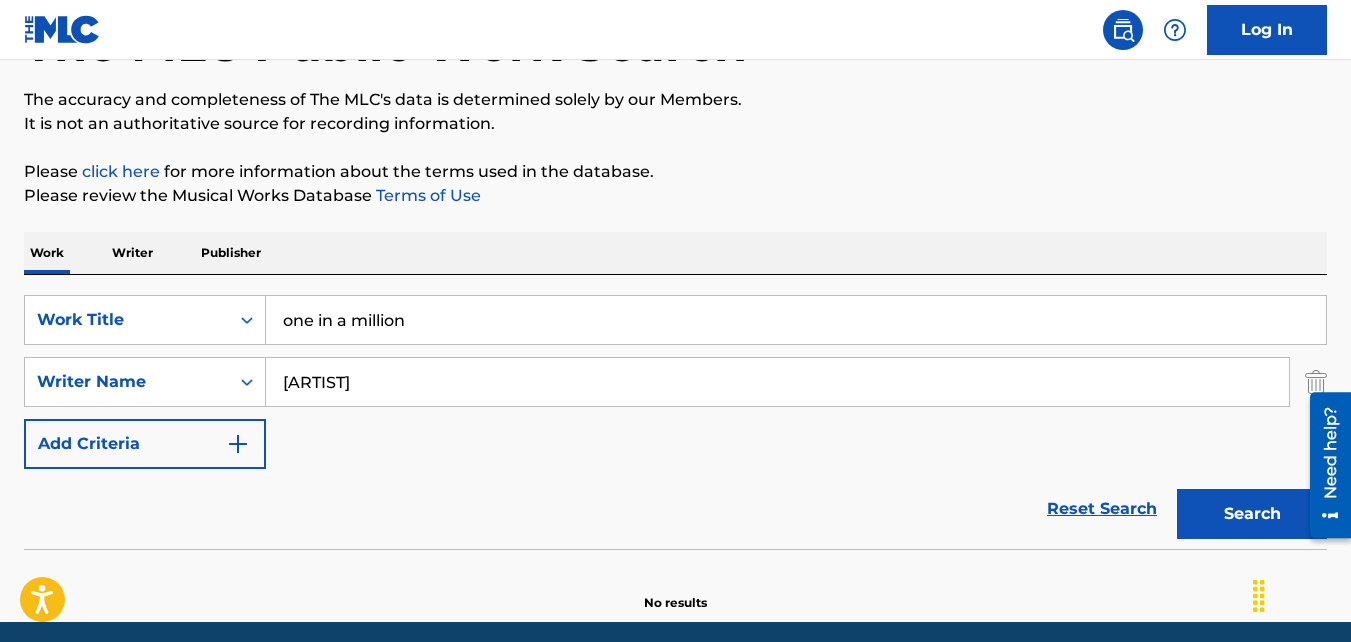 type on "missy elliott" 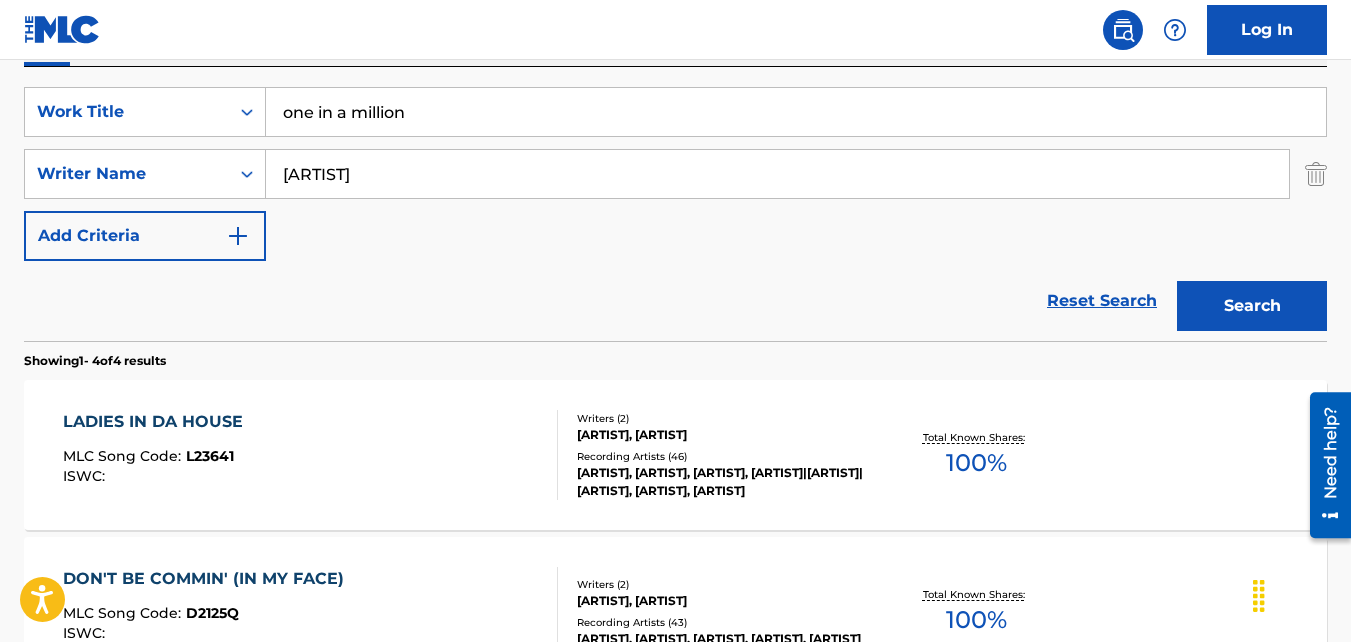 scroll, scrollTop: 355, scrollLeft: 0, axis: vertical 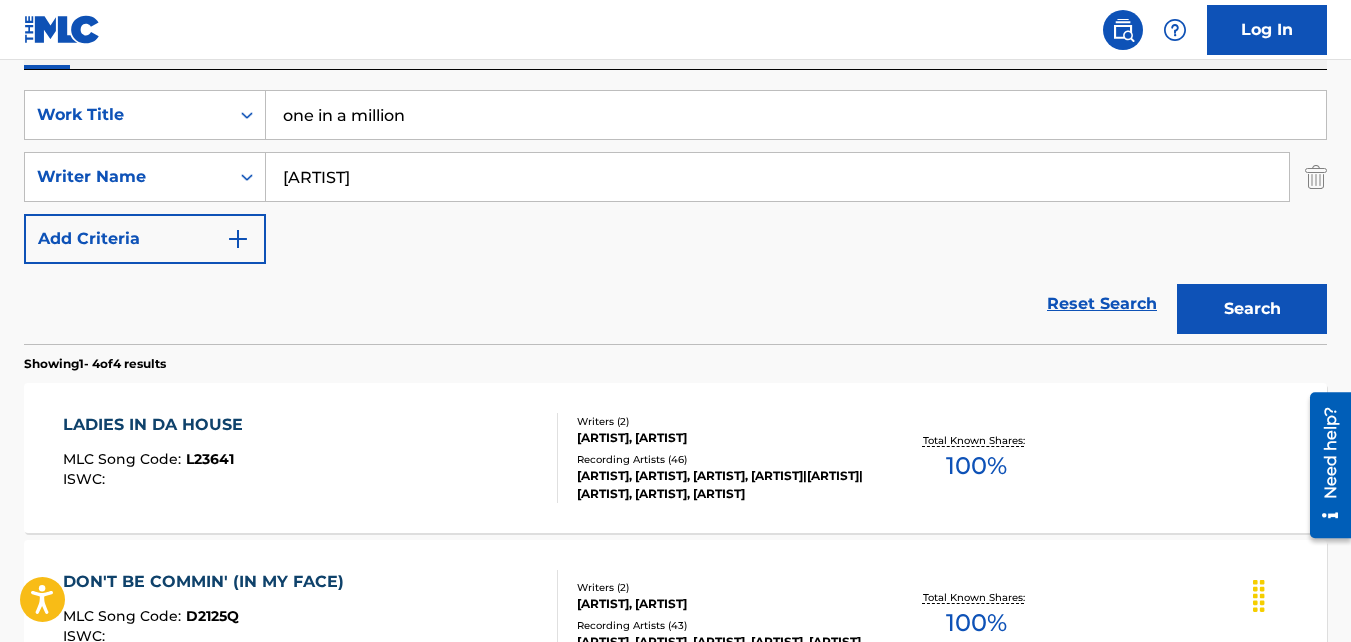 click on "DON'T BE COMMIN' (IN MY FACE) MLC Song Code : D2125Q ISWC : Writers ( 2 ) TIMOTHY Z MOSLEY, MISSY ELLIOTT Recording Artists ( 43 ) MISSY ELLIOTT, MISSY ELLIOTT, MISSY ELLIOTT, MISSY ELLIOTT, MISSY ELLIOTT Total Known Shares: 100 %" at bounding box center (675, 615) 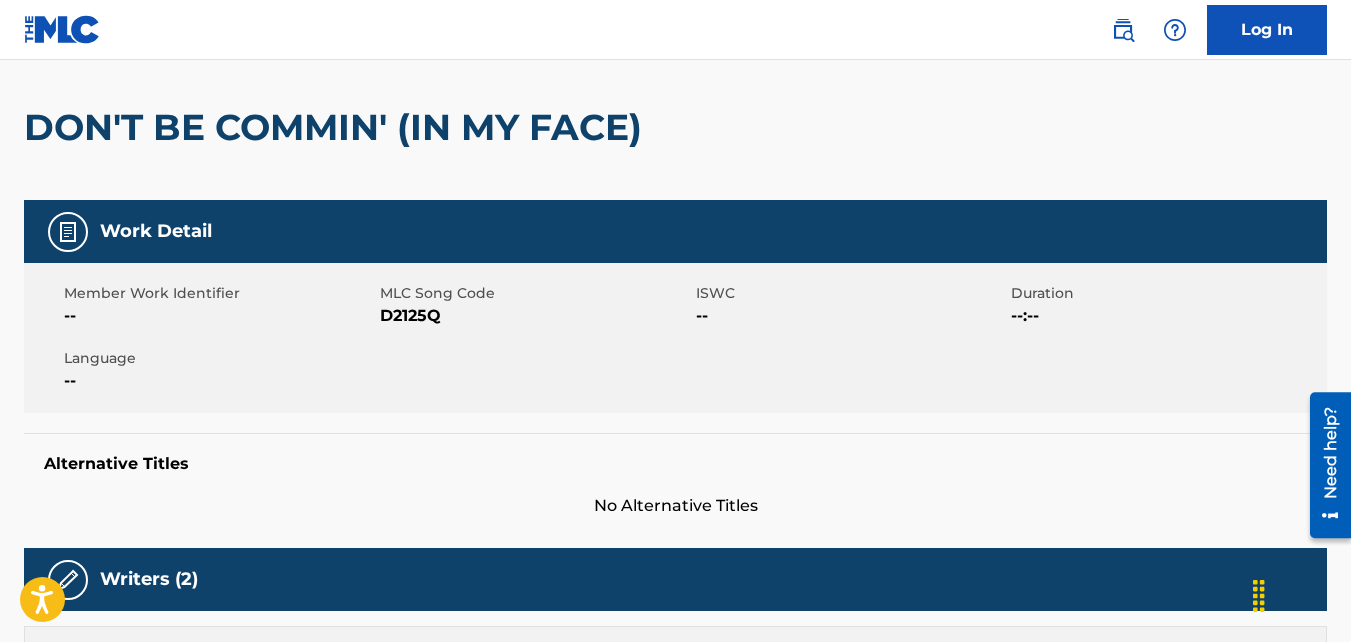 scroll, scrollTop: 166, scrollLeft: 0, axis: vertical 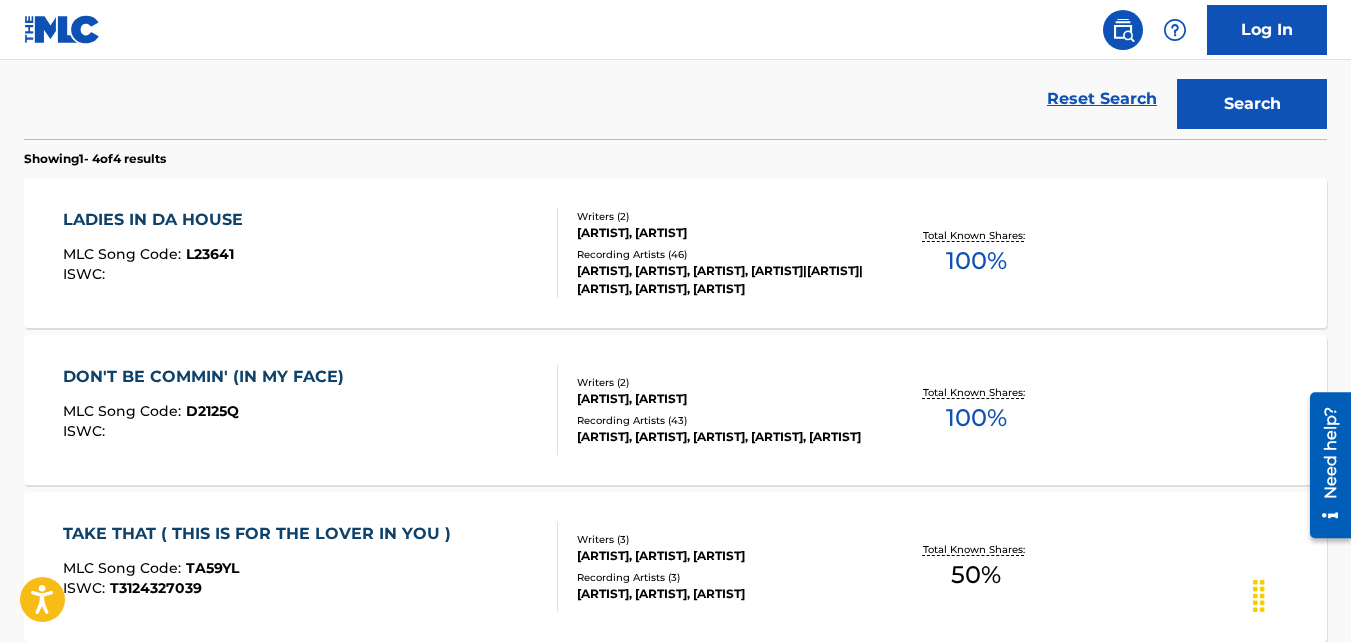 click on "LADIES IN DA HOUSE" at bounding box center [158, 220] 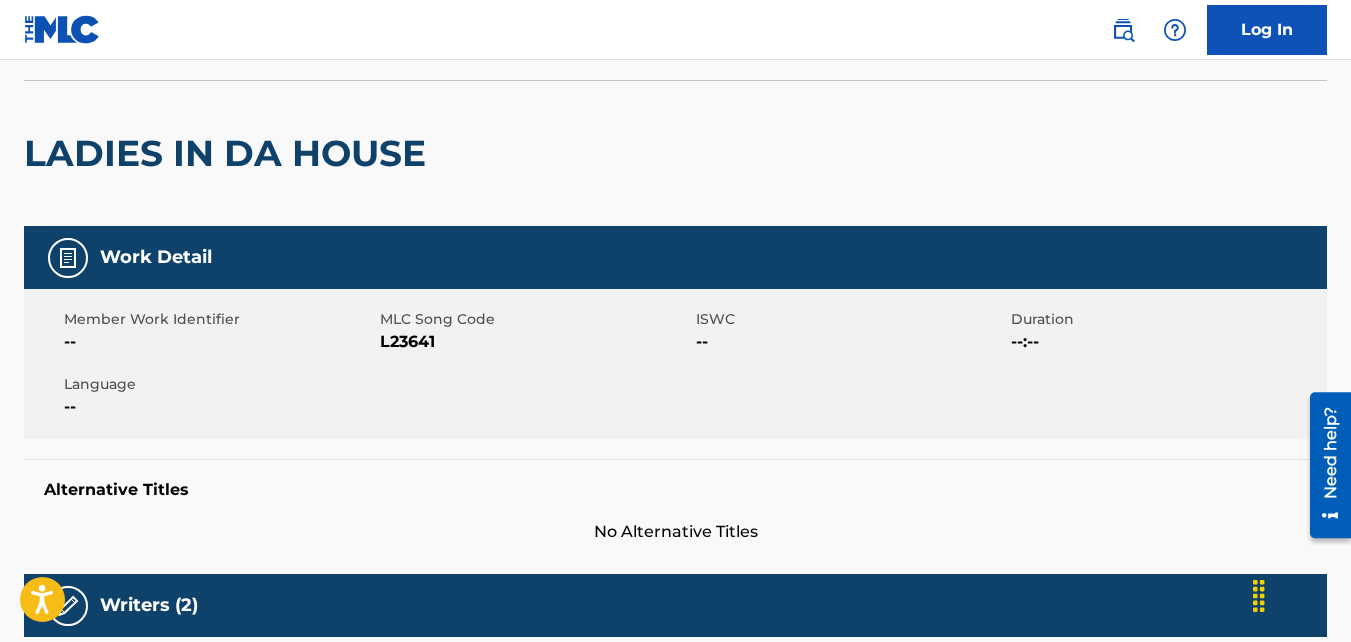 click on "No Alternative Titles" at bounding box center [675, 532] 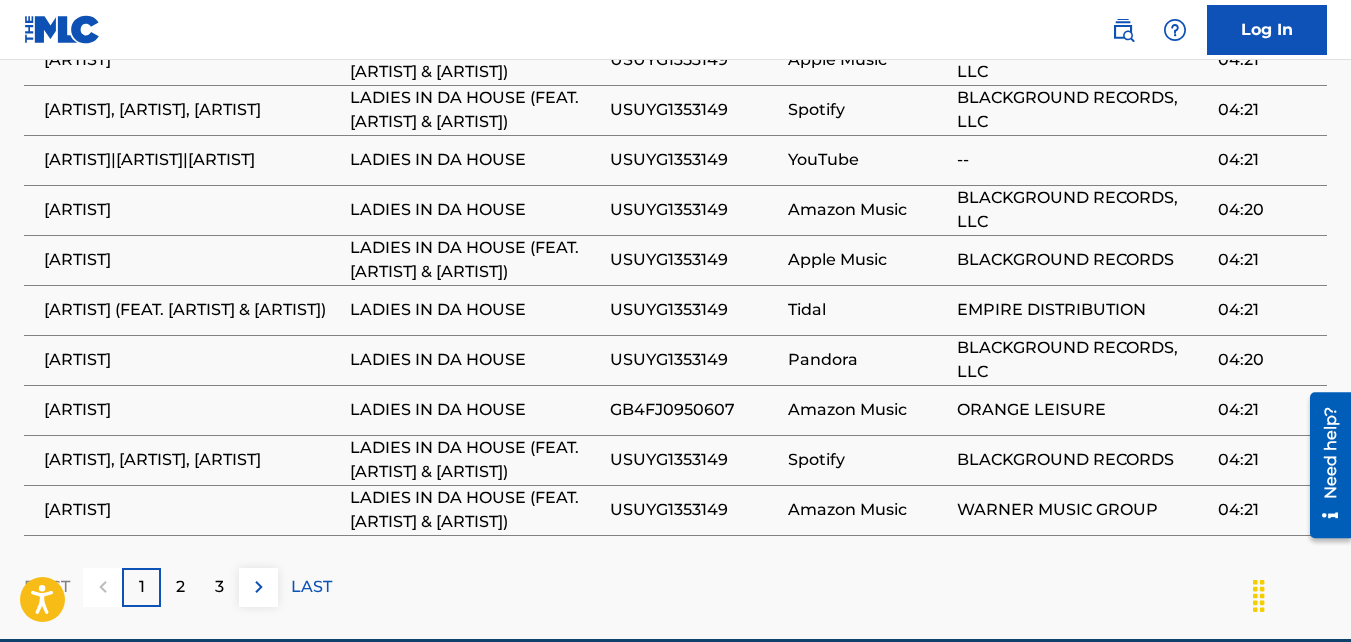 scroll, scrollTop: 1698, scrollLeft: 0, axis: vertical 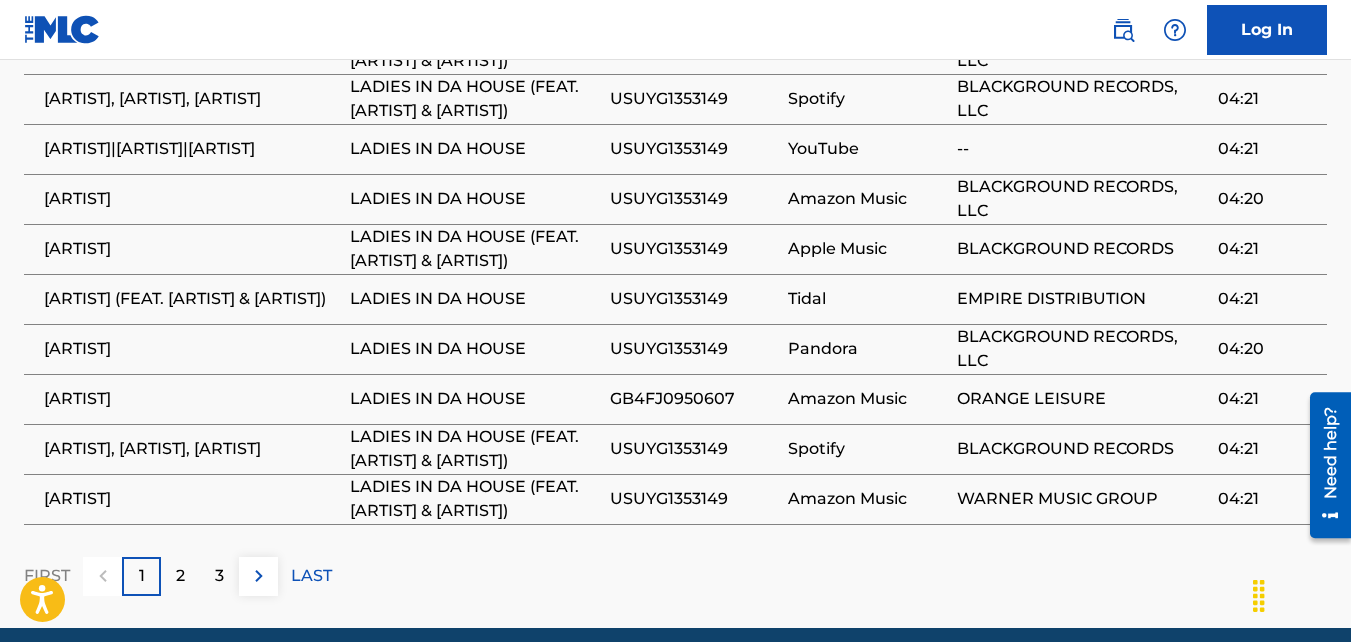 click on "Matched Recordings   (46) Showing  1  -   10  of  46   results   Recording Artist Recording Title ISRC DSP Label Duration AALIYAH LADIES IN DA HOUSE (FEAT. MISSY ELLIOTT & TIMBALAND) USUYG1353149 Apple Music BLACKGROUND RECORDS, LLC 04:21 AALIYAH,MISSY ELLIOTT,TIMBALAND LADIES IN DA HOUSE (FEAT. MISSY ELLIOTT & TIMBALAND) USUYG1353149 Spotify BLACKGROUND RECORDS, LLC 04:21 AALIYAH|MISSY ELLIOTT|TIMBALAND LADIES IN DA HOUSE USUYG1353149 YouTube -- 04:21 AALIYAH LADIES IN DA HOUSE USUYG1353149 Amazon Music BLACKGROUND RECORDS, LLC 04:20 AALIYAH LADIES IN DA HOUSE (FEAT. MISSY ELLIOTT & TIMBALAND) USUYG1353149 Apple Music BLACKGROUND RECORDS 04:21 AALIYAH (FEAT. MISSY ELLIOT & TIMBALAND) LADIES IN DA HOUSE USUYG1353149 Tidal EMPIRE DISTRIBUTION 04:21 AALIYAH LADIES IN DA HOUSE USUYG1353149 Pandora BLACKGROUND RECORDS, LLC 04:20 AALIYAH LADIES IN DA HOUSE GB4FJ0950607 Amazon Music ORANGE LEISURE 04:21 AALIYAH,MISSY ELLIOTT,TIMBALAND LADIES IN DA HOUSE (FEAT. MISSY ELLIOTT & TIMBALAND) USUYG1353149 Spotify 04:21" at bounding box center (675, 239) 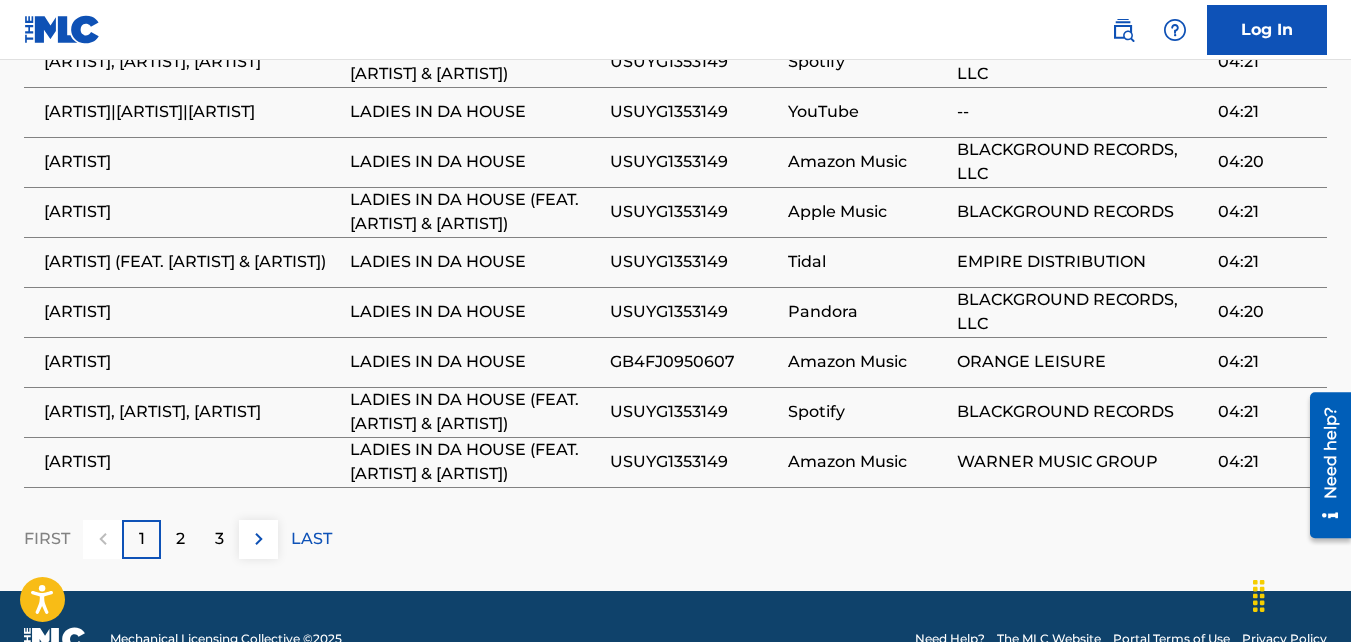 scroll, scrollTop: 1736, scrollLeft: 0, axis: vertical 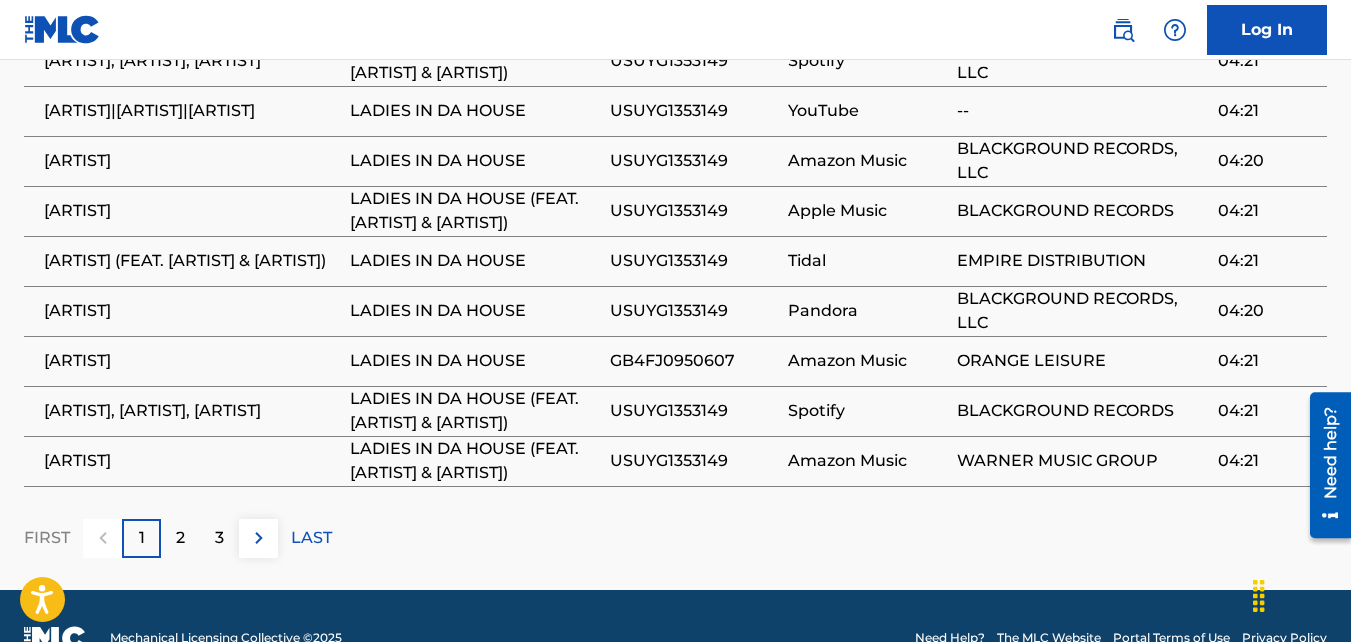 click on "2" at bounding box center (180, 538) 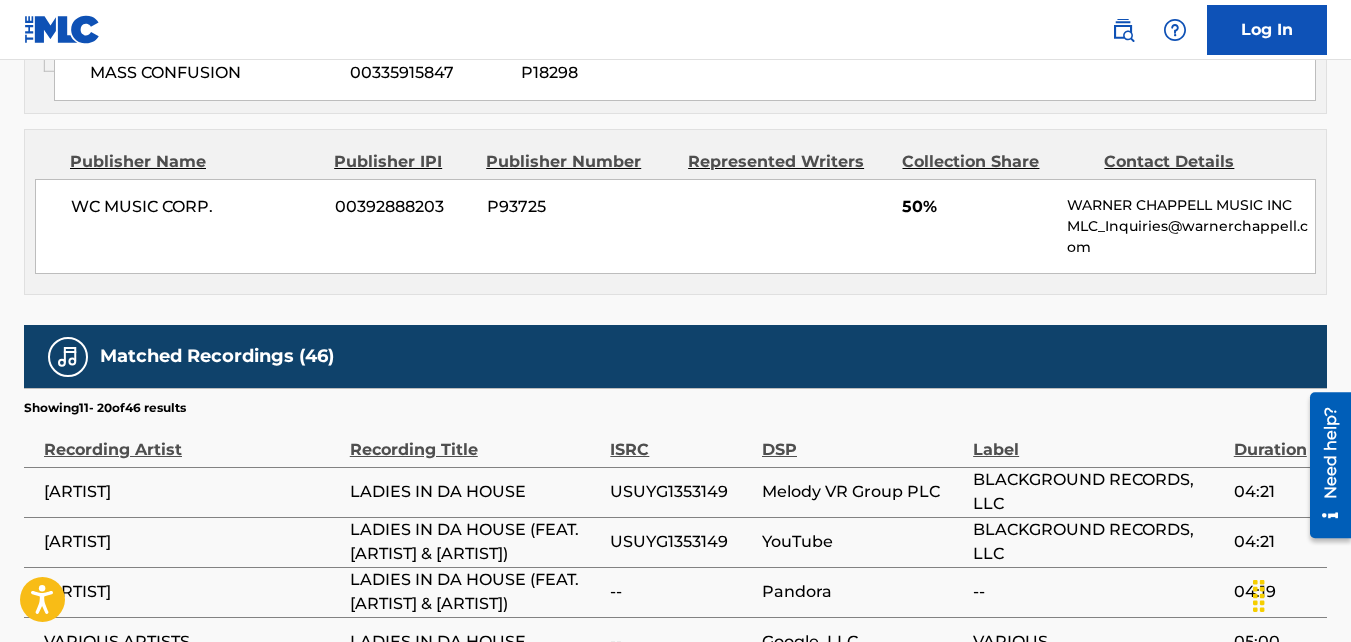 scroll, scrollTop: 1736, scrollLeft: 0, axis: vertical 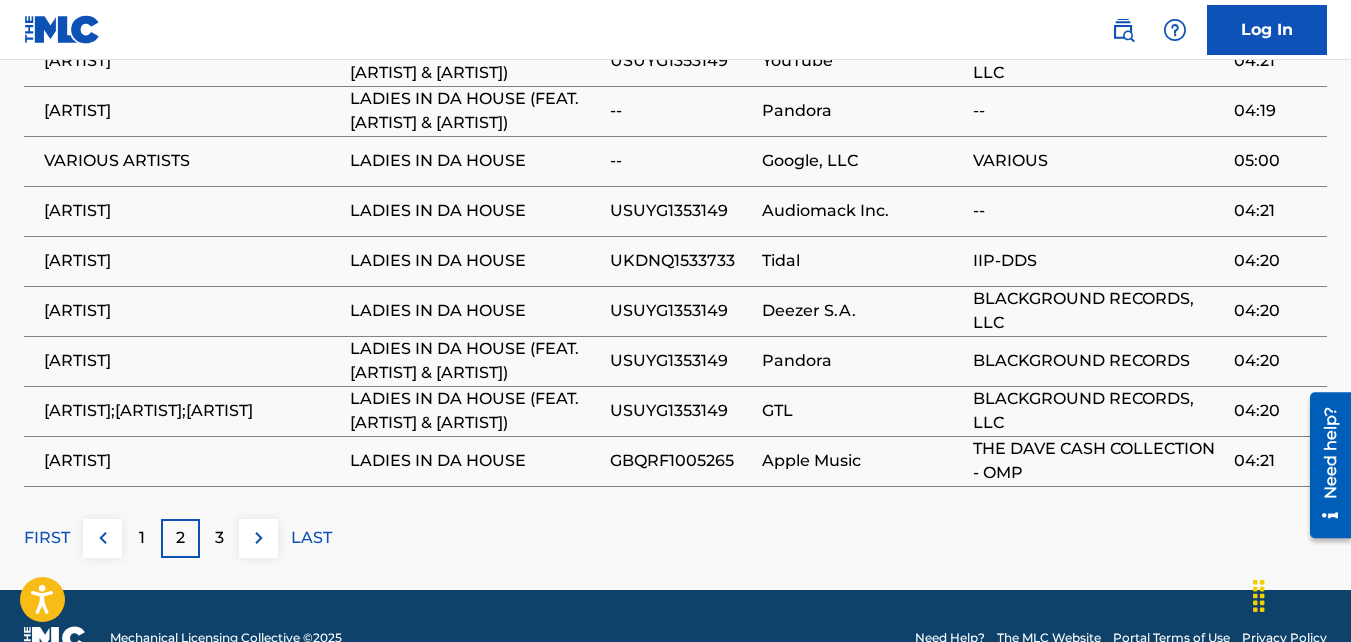 click on "3" at bounding box center (219, 538) 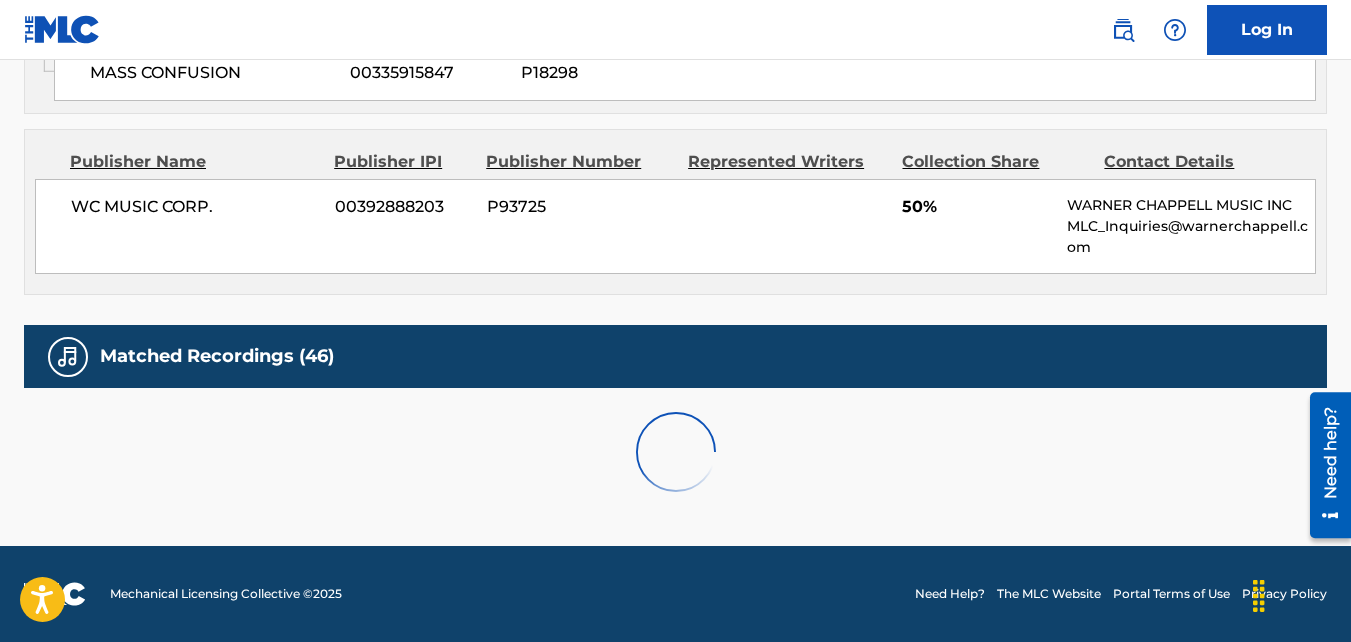 scroll, scrollTop: 1736, scrollLeft: 0, axis: vertical 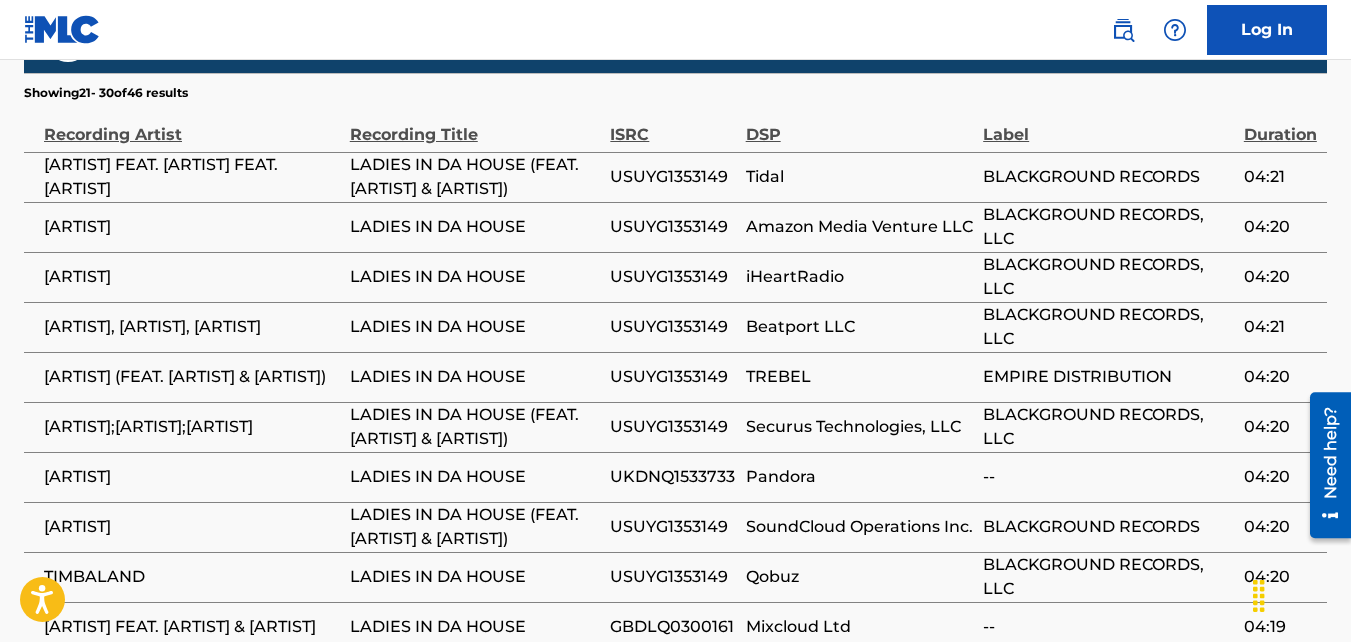 click on "BLACKGROUND RECORDS, LLC" at bounding box center [1108, 427] 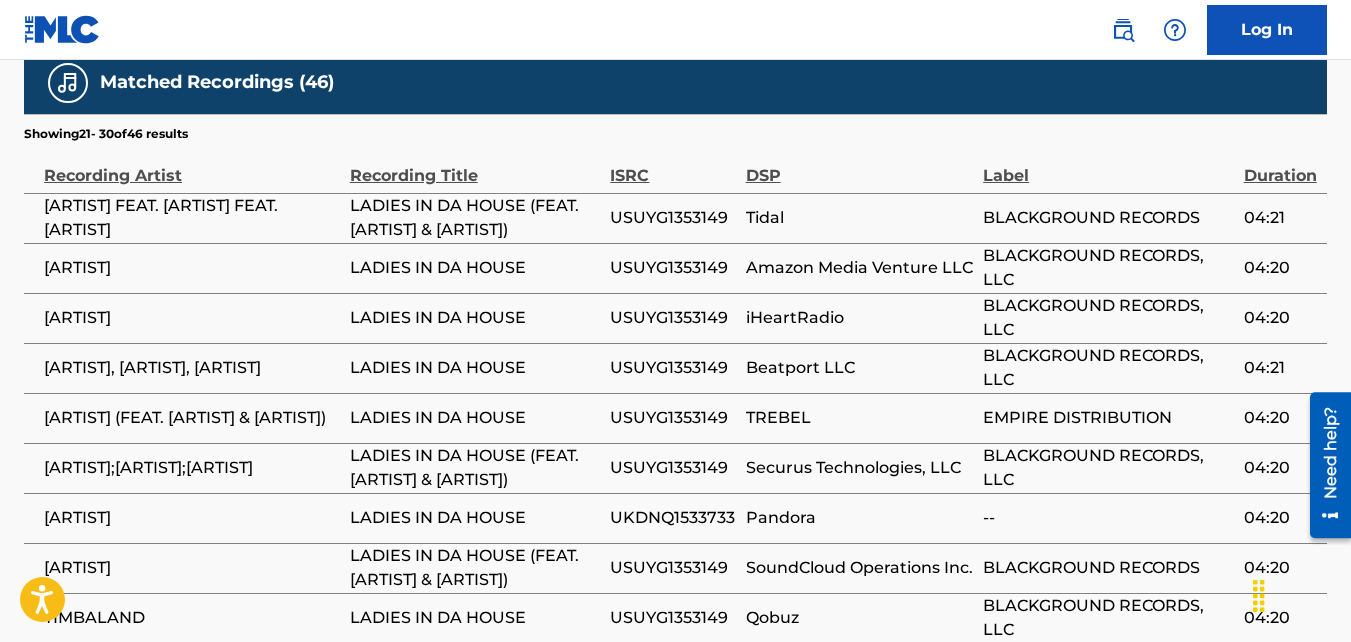 click on "BLACKGROUND RECORDS, LLC" at bounding box center [1108, 468] 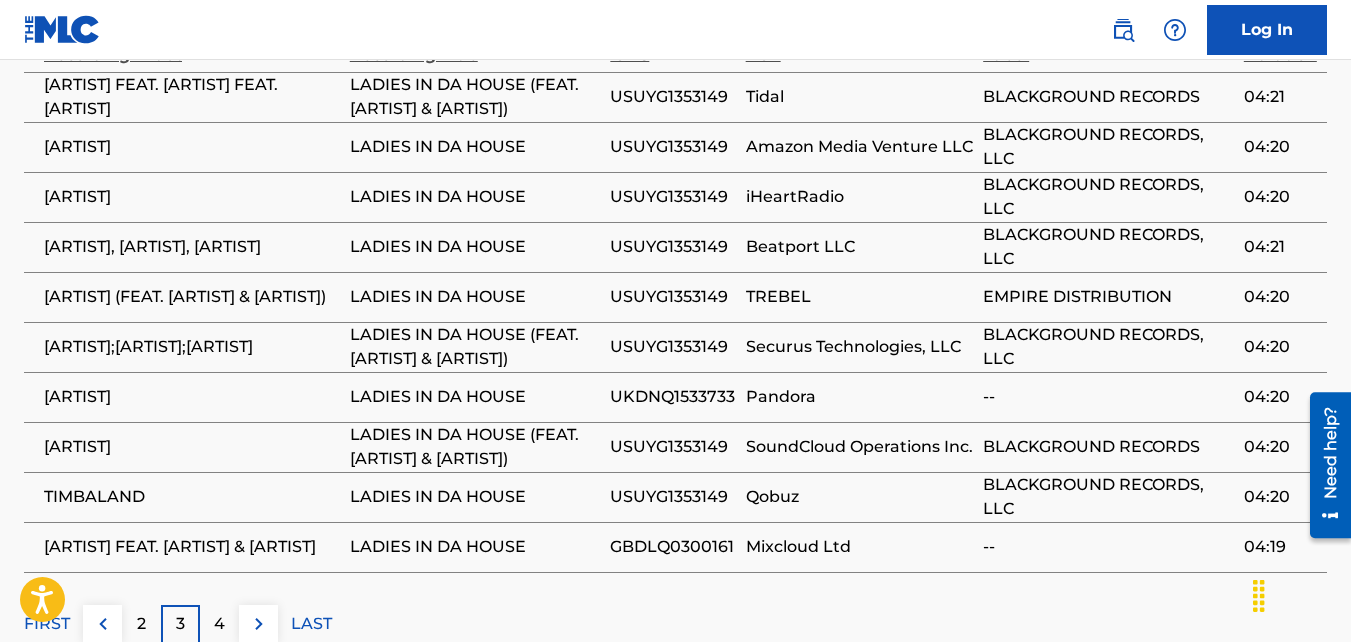 click on "BLACKGROUND RECORDS" at bounding box center (1108, 447) 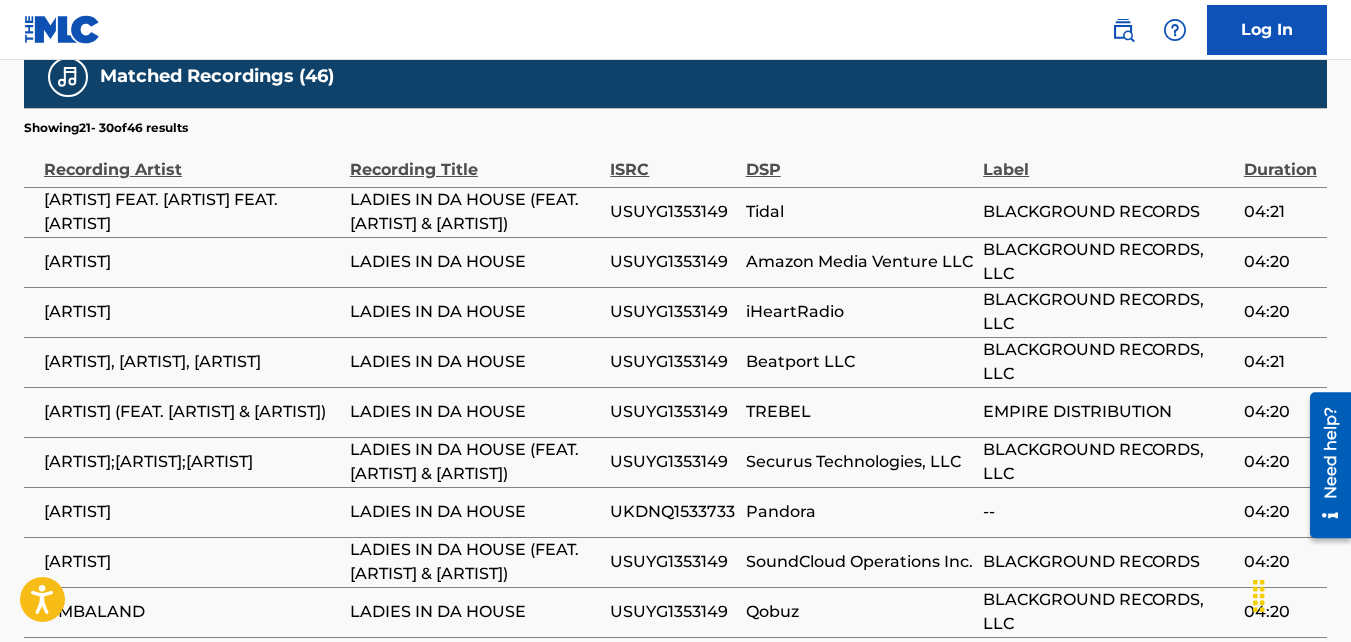 click on "BLACKGROUND RECORDS, LLC" at bounding box center [1108, 462] 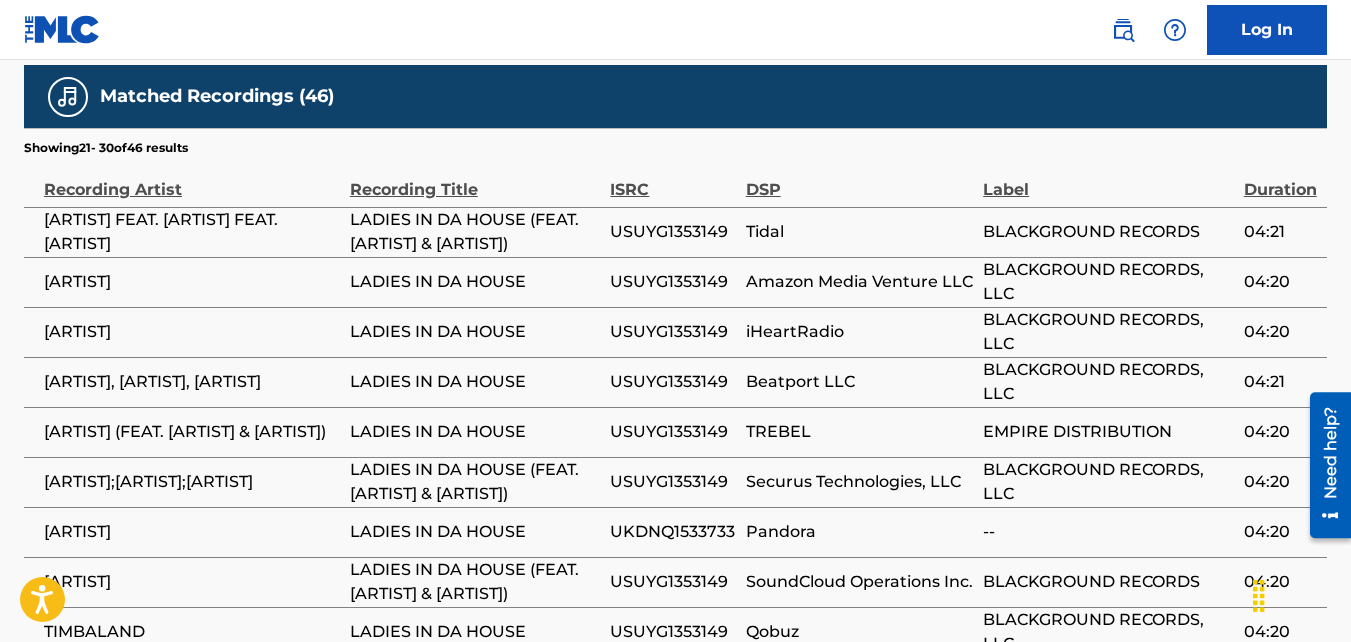 click on "BLACKGROUND RECORDS" at bounding box center (1113, 232) 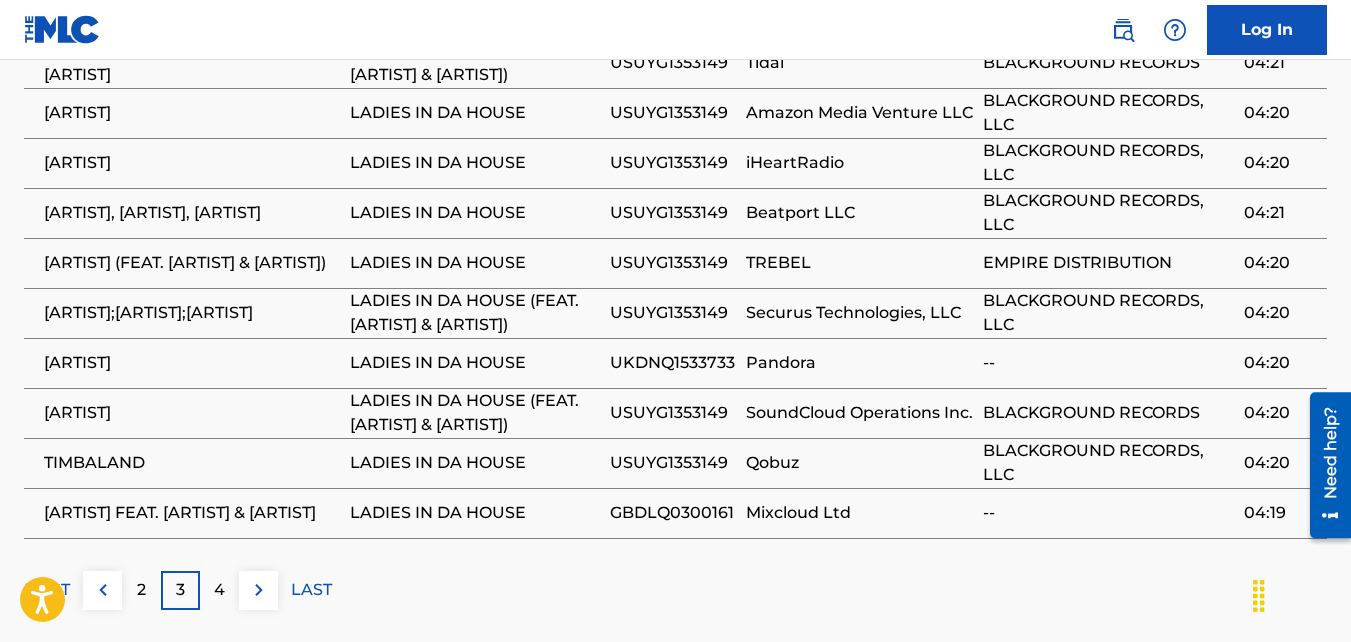 scroll, scrollTop: 1780, scrollLeft: 0, axis: vertical 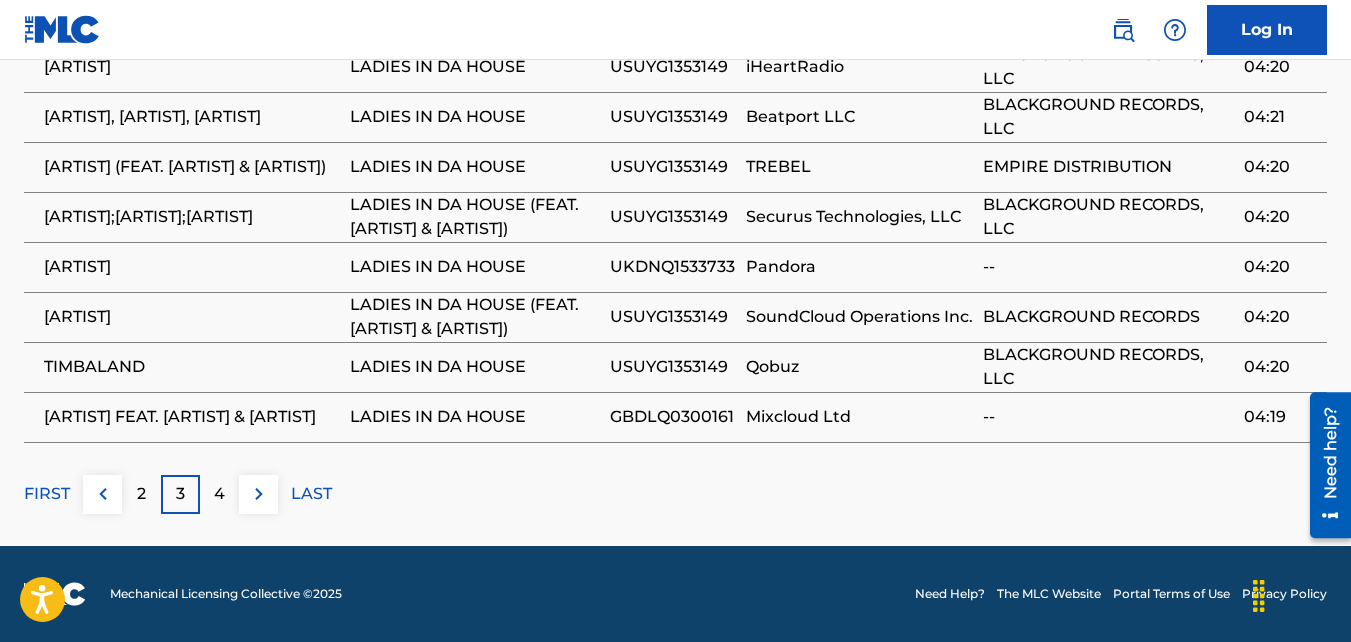 click at bounding box center [103, 494] 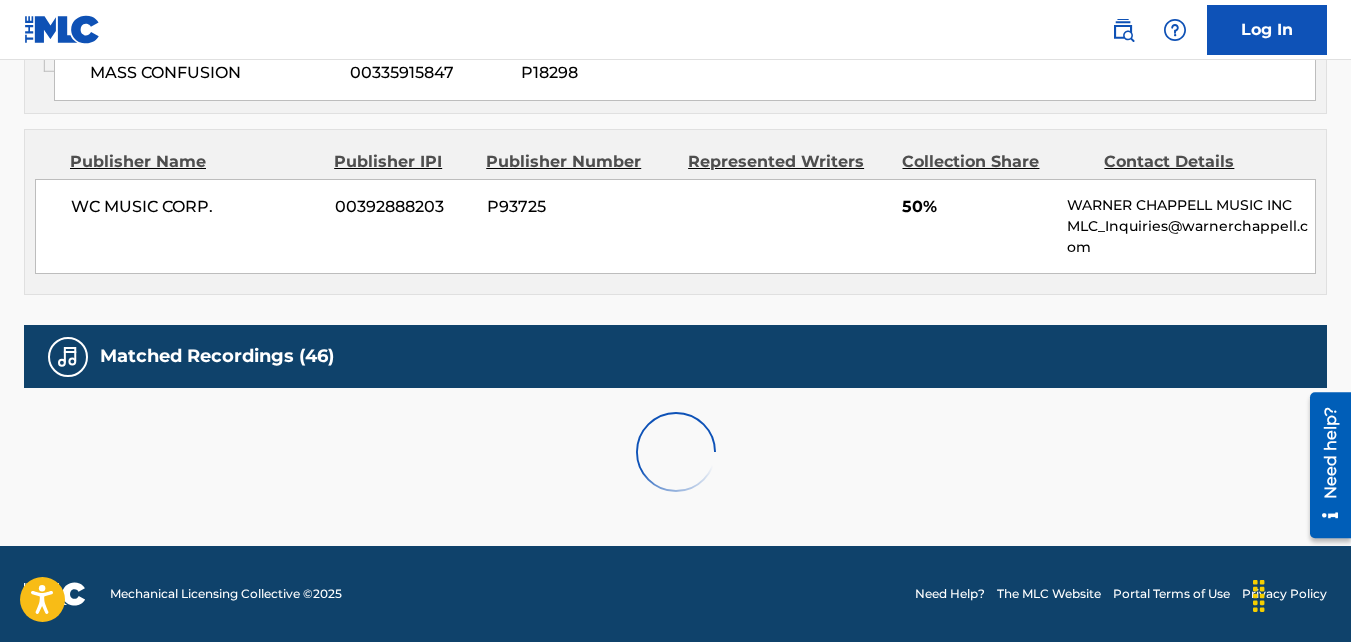 scroll, scrollTop: 1780, scrollLeft: 0, axis: vertical 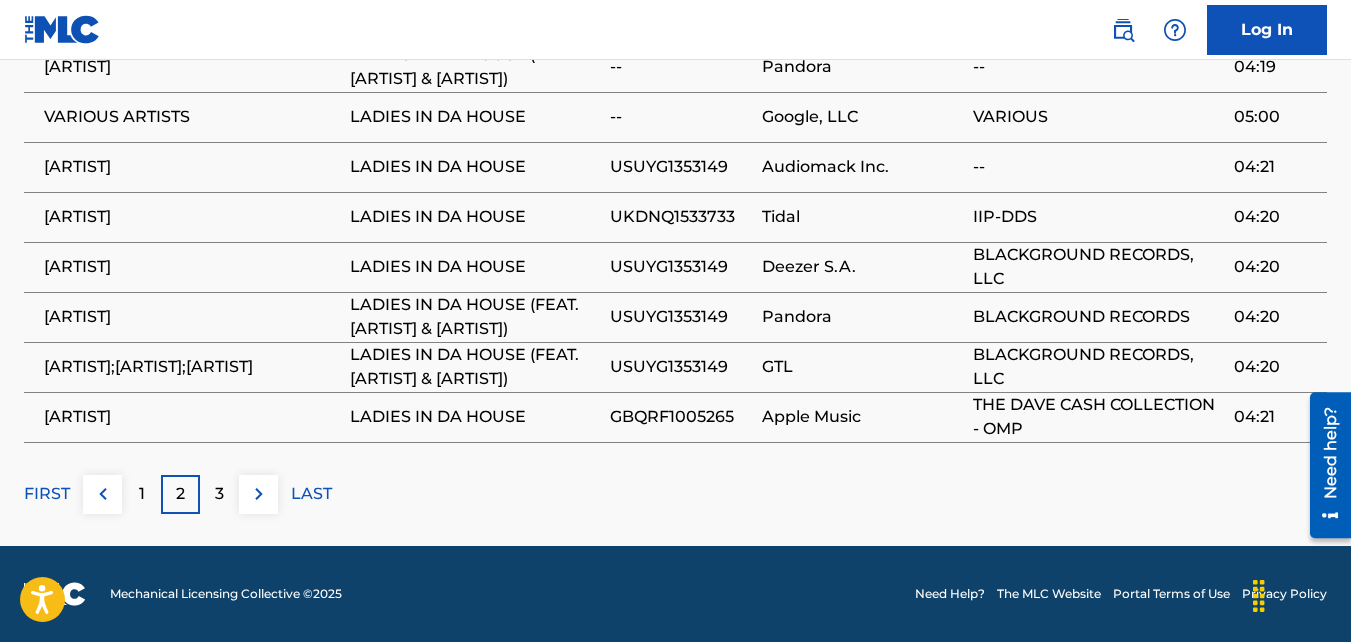 click on "FIRST" at bounding box center (47, 494) 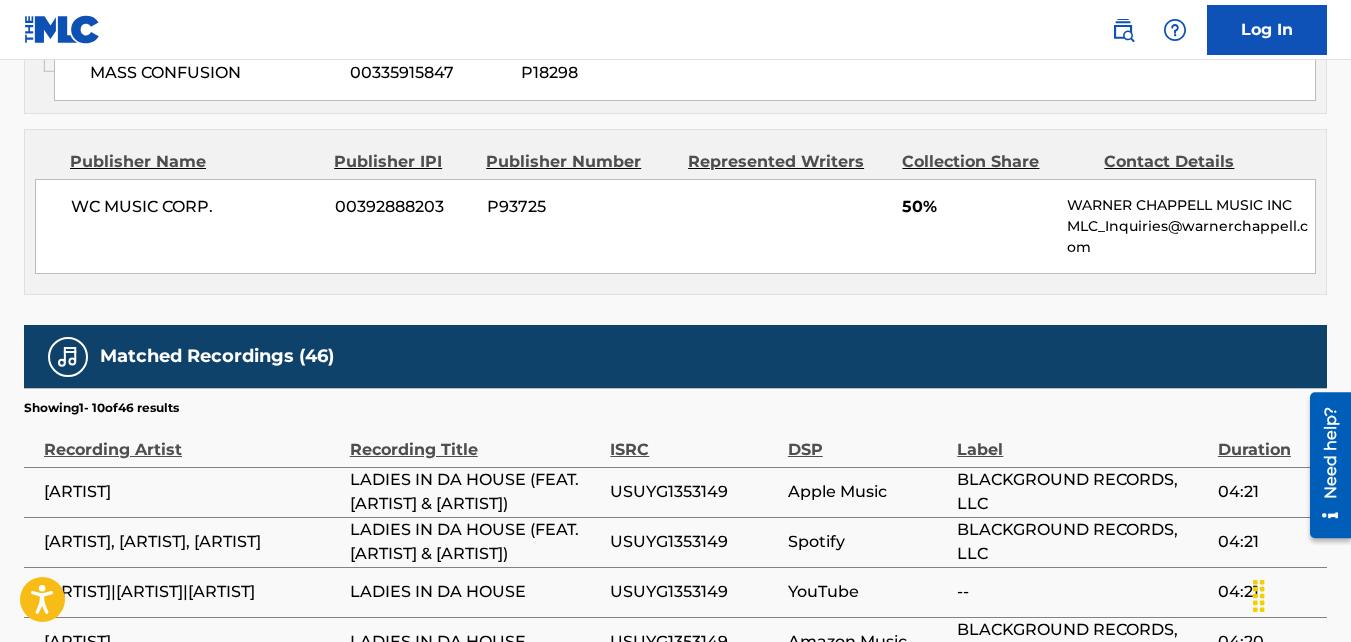 scroll, scrollTop: 1780, scrollLeft: 0, axis: vertical 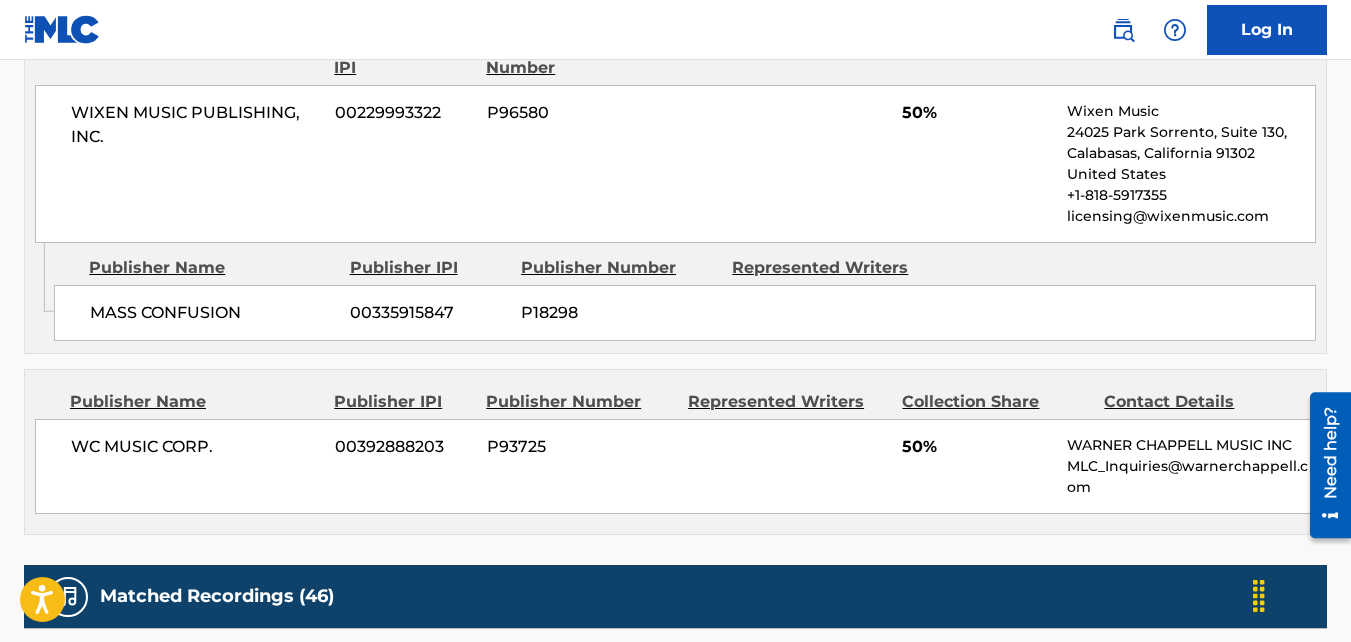 click on "MLC_Inquiries@warnerchappell.com" at bounding box center [1191, 477] 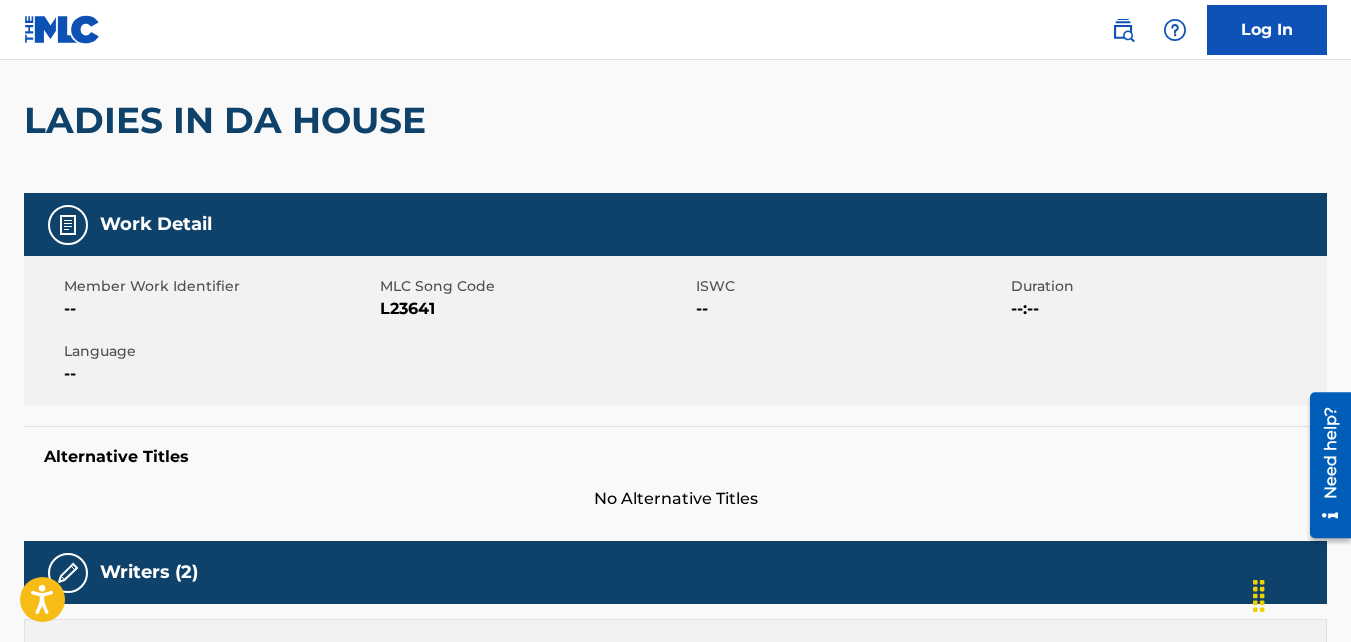 scroll, scrollTop: 149, scrollLeft: 0, axis: vertical 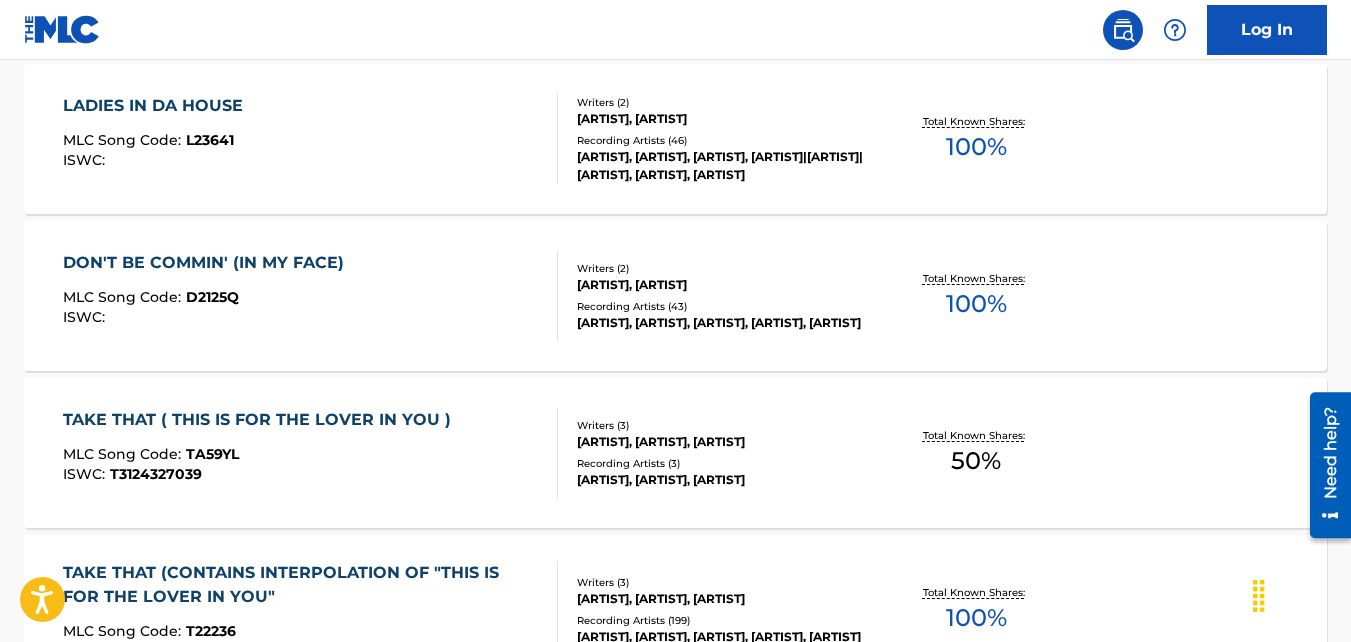 click on "TAKE THAT ( THIS IS FOR THE LOVER IN YOU ) MLC Song Code : TA59YL ISWC : T3124327039 Writers ( 3 ) DANA L. MEYERS, HOWARD HEWETT, MISSY ELLIOTT Recording Artists ( 3 ) JÜRGEN PAAPE, JÜRGEN PAAPE, FREE SOL Total Known Shares: 50 %" at bounding box center [675, 453] 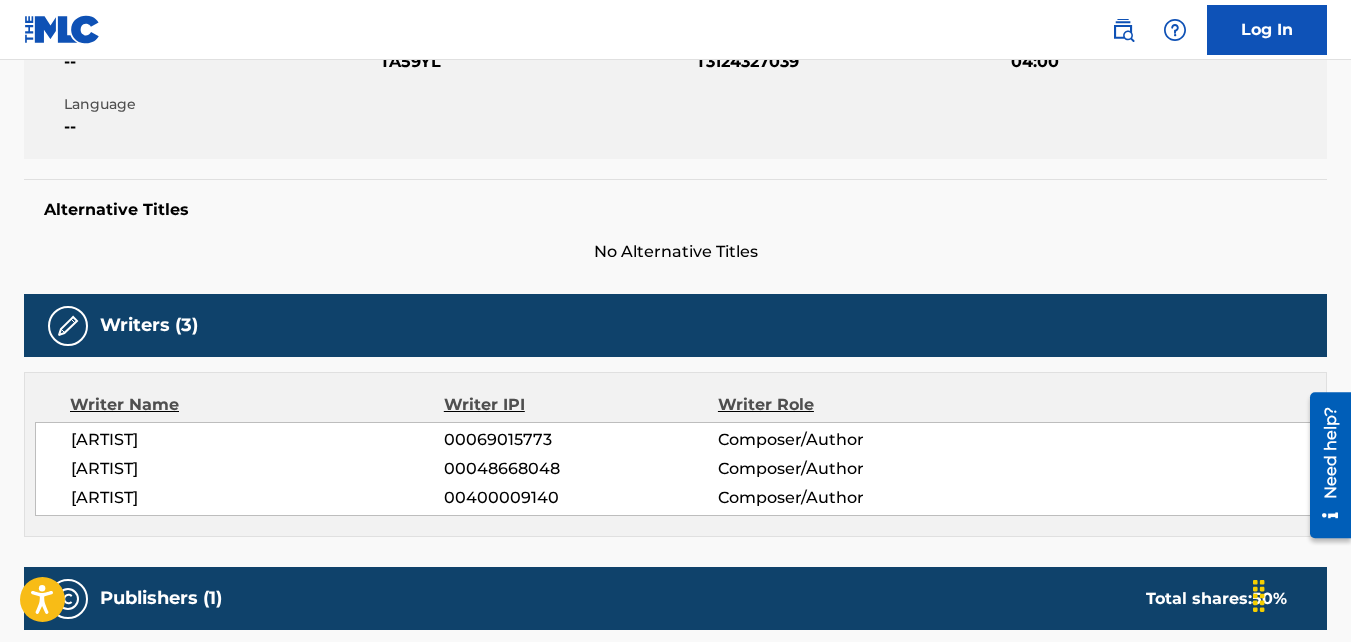 scroll, scrollTop: 456, scrollLeft: 0, axis: vertical 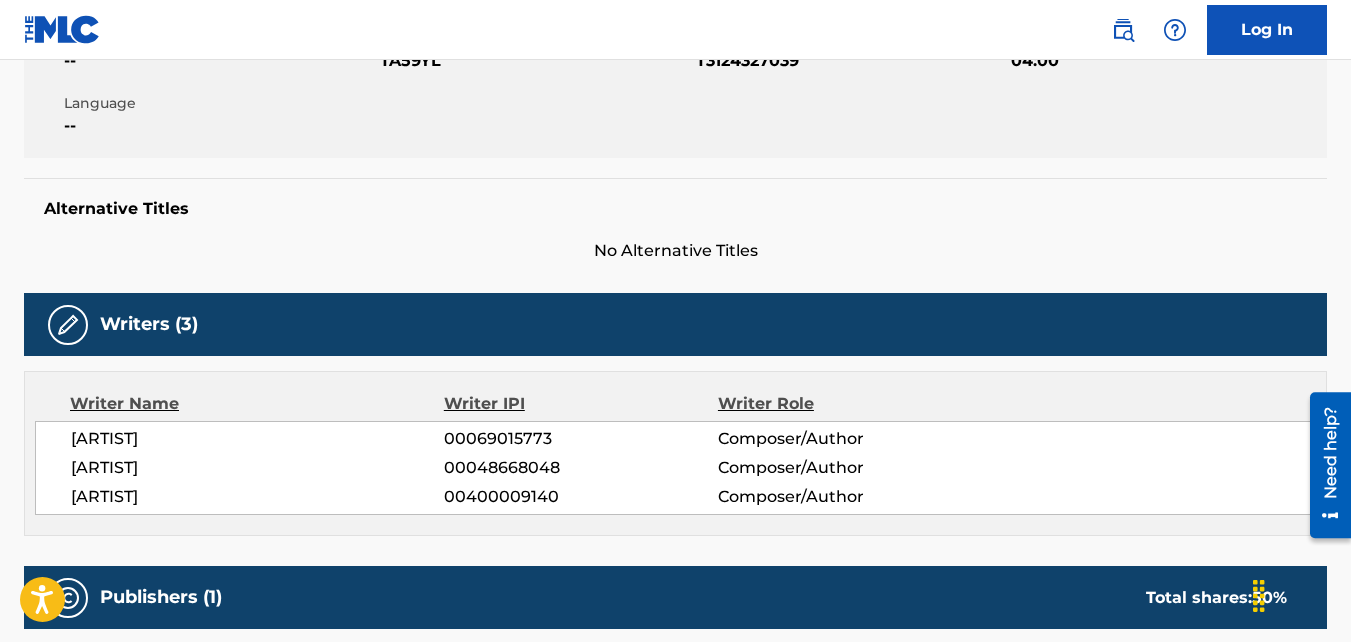 click on "Writers   (3)" at bounding box center [675, 324] 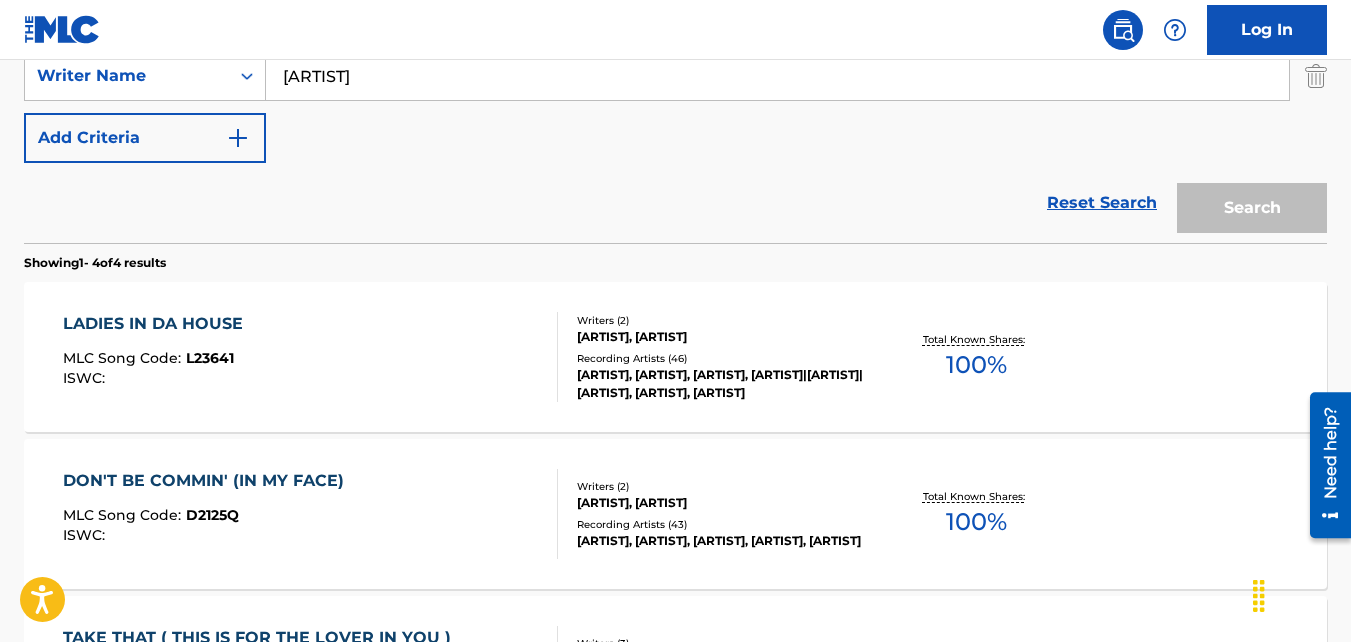 scroll, scrollTop: 788, scrollLeft: 0, axis: vertical 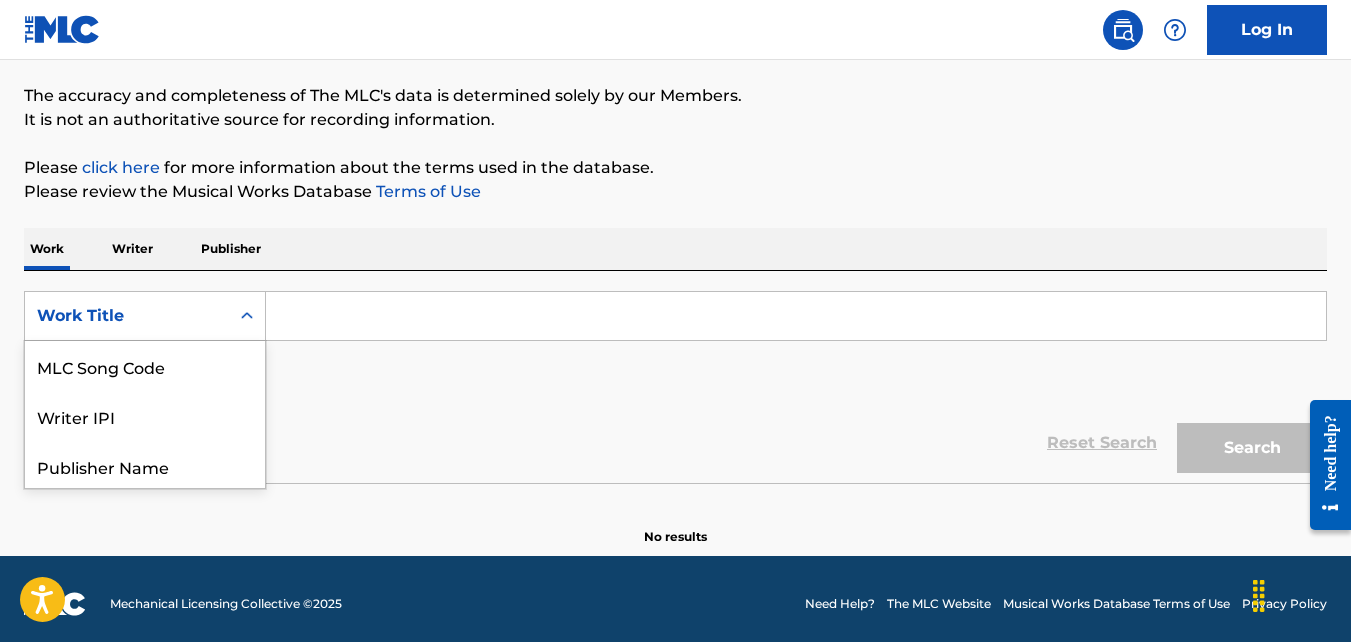 click at bounding box center [796, 316] 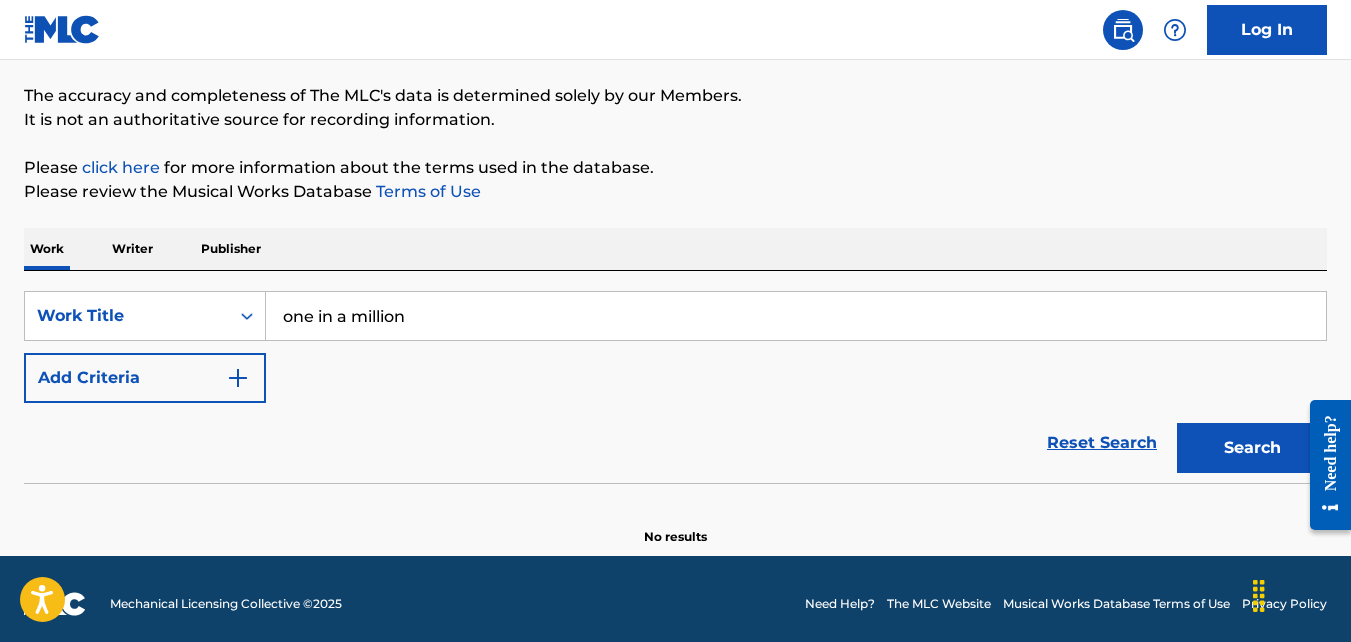 type on "one in a million" 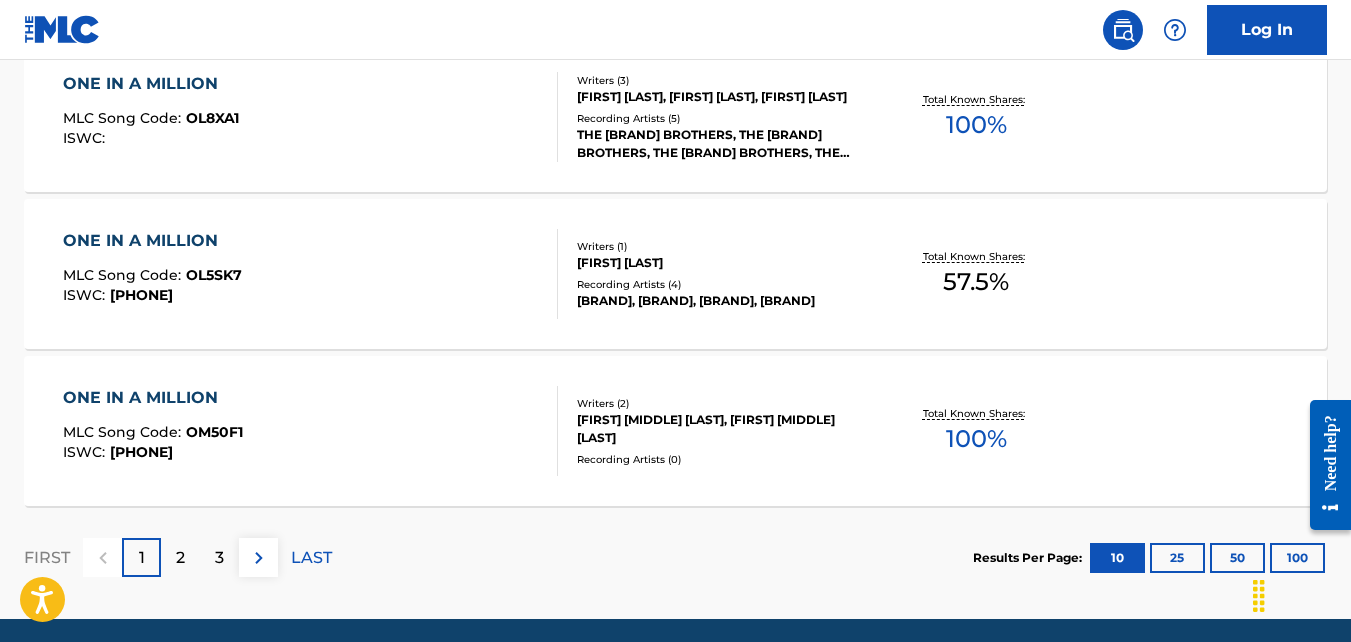 scroll, scrollTop: 1744, scrollLeft: 0, axis: vertical 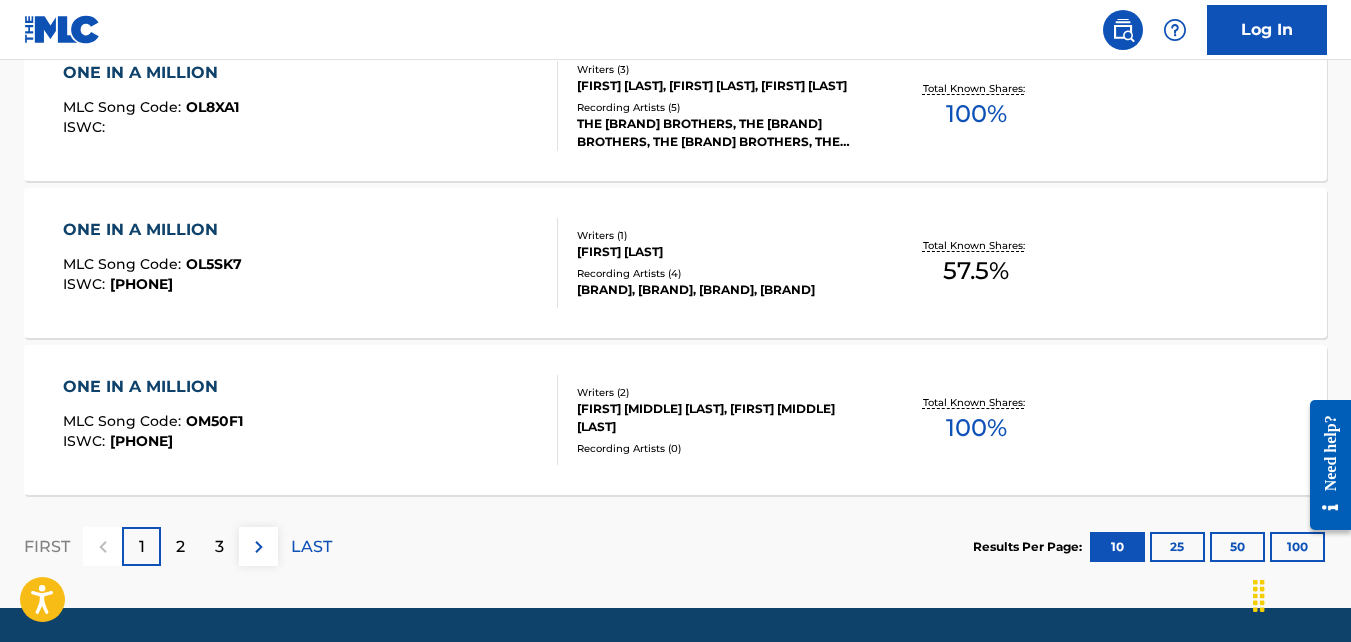 click at bounding box center (259, 547) 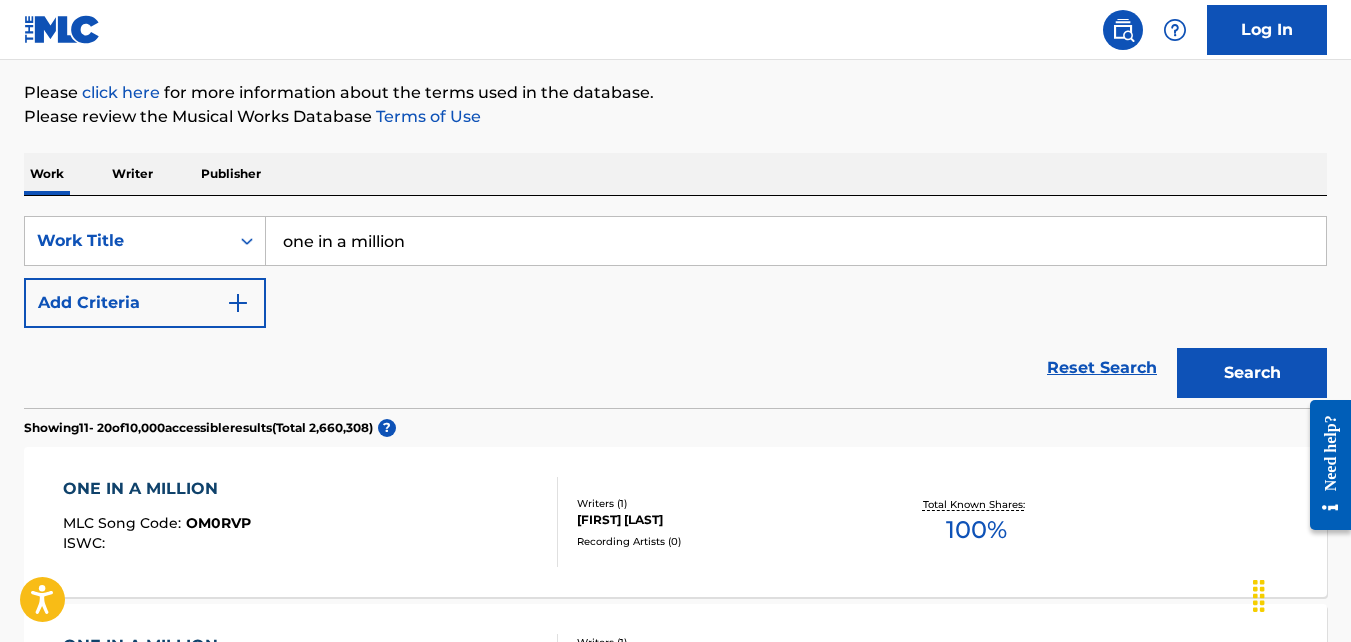 scroll, scrollTop: 1744, scrollLeft: 0, axis: vertical 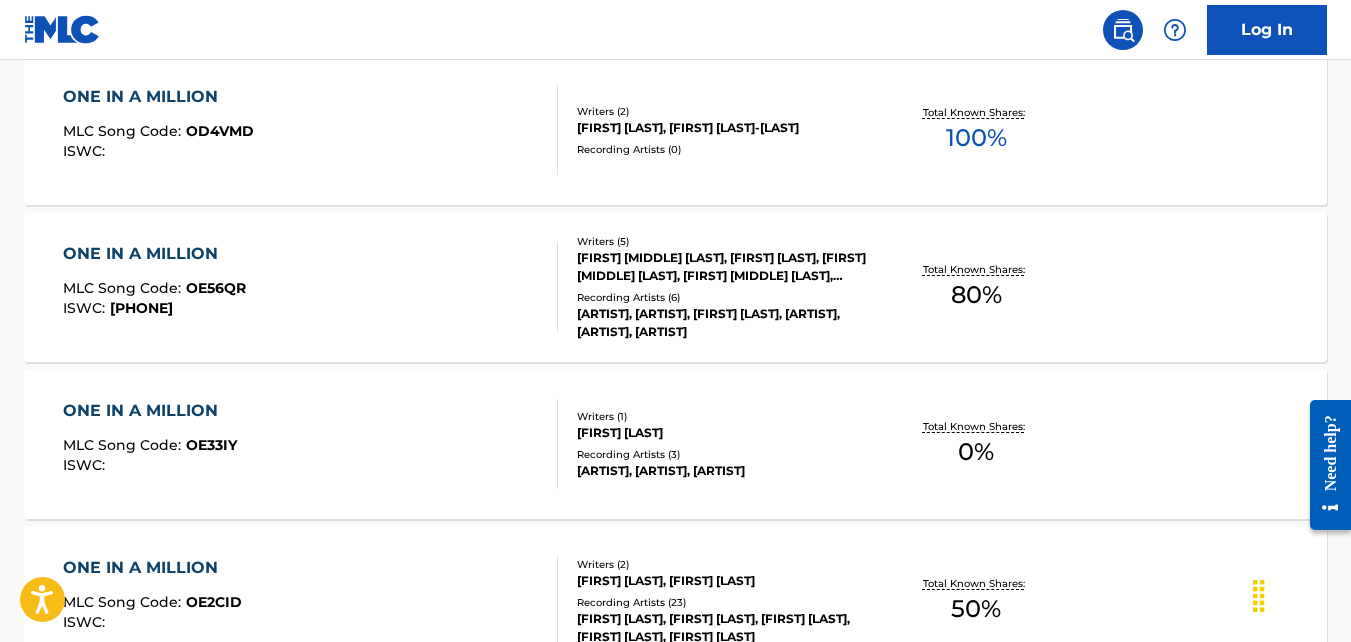 click on "ONE IN A MILLION MLC Song Code : OE2CID ISWC : Writers ( 2 ) DREMAR WASHINGTON, RYAN WITHERSPOON Recording Artists ( 23 ) RYAN WITHERSPOON, RYAN WITHERSPOON, RYAN WITHERSPOON, RYAN WITHERSPOON, RYAN WITHERSPOON Total Known Shares: 50 %" at bounding box center [675, 601] 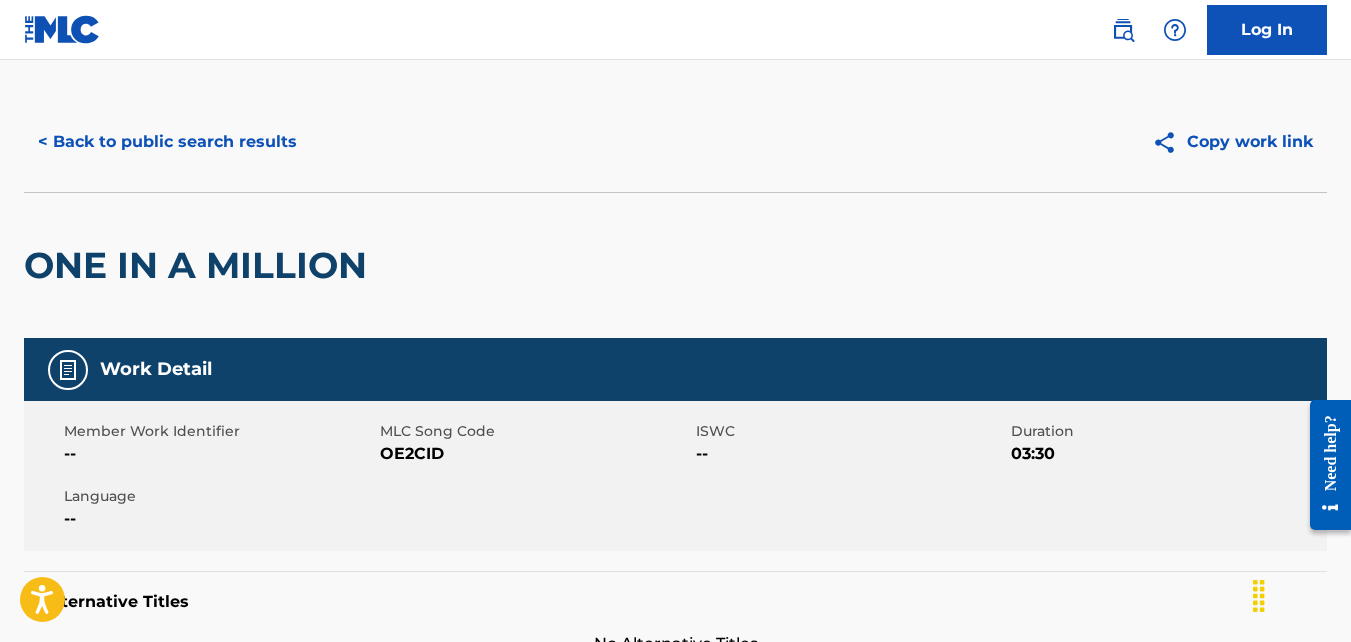 scroll, scrollTop: 93, scrollLeft: 0, axis: vertical 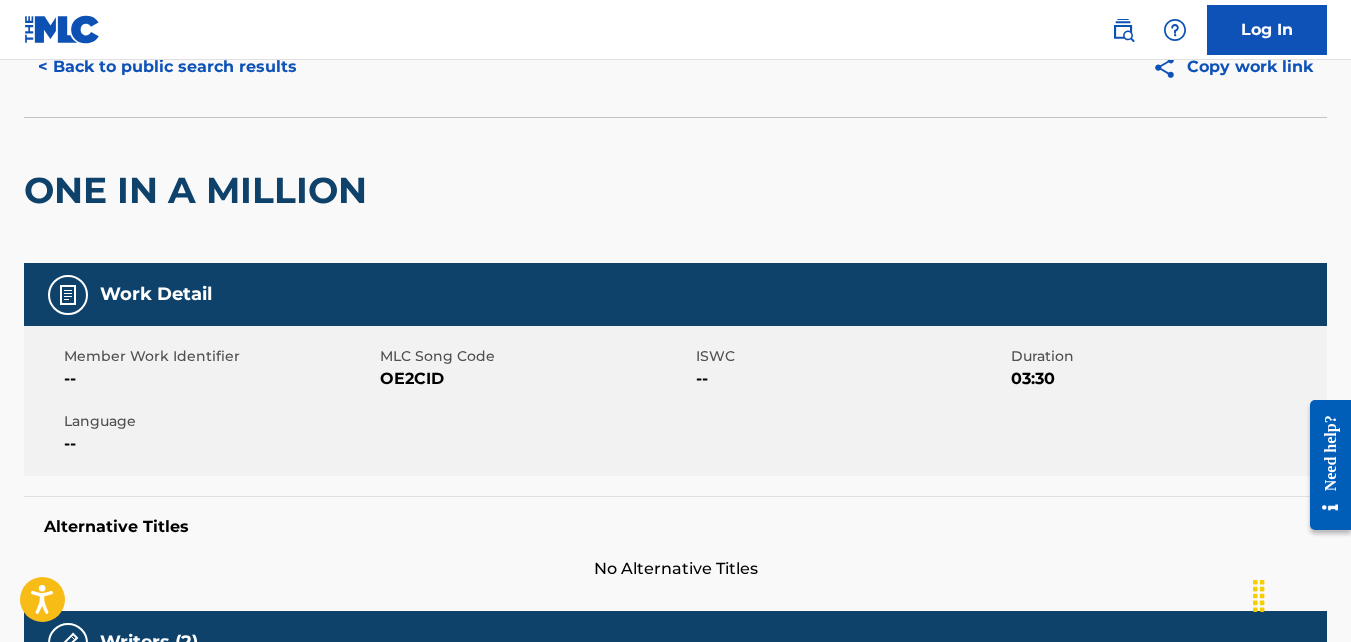 click on "Alternative Titles No Alternative Titles" at bounding box center [675, 538] 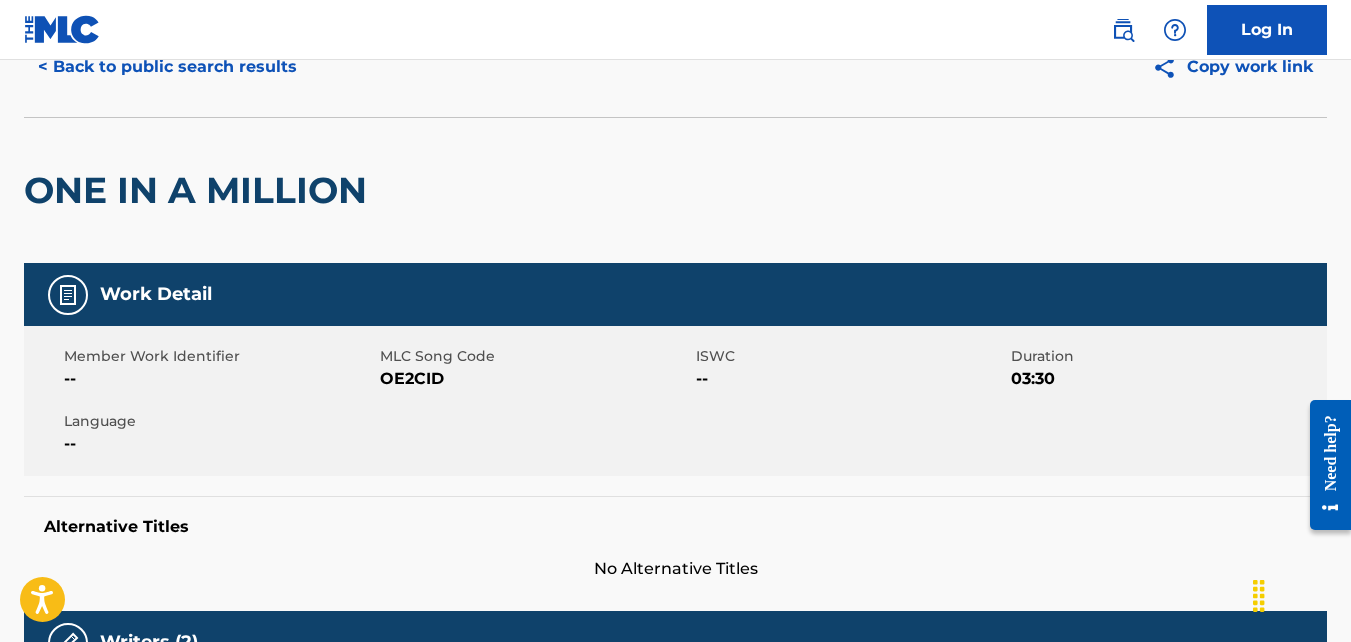 scroll, scrollTop: 987, scrollLeft: 0, axis: vertical 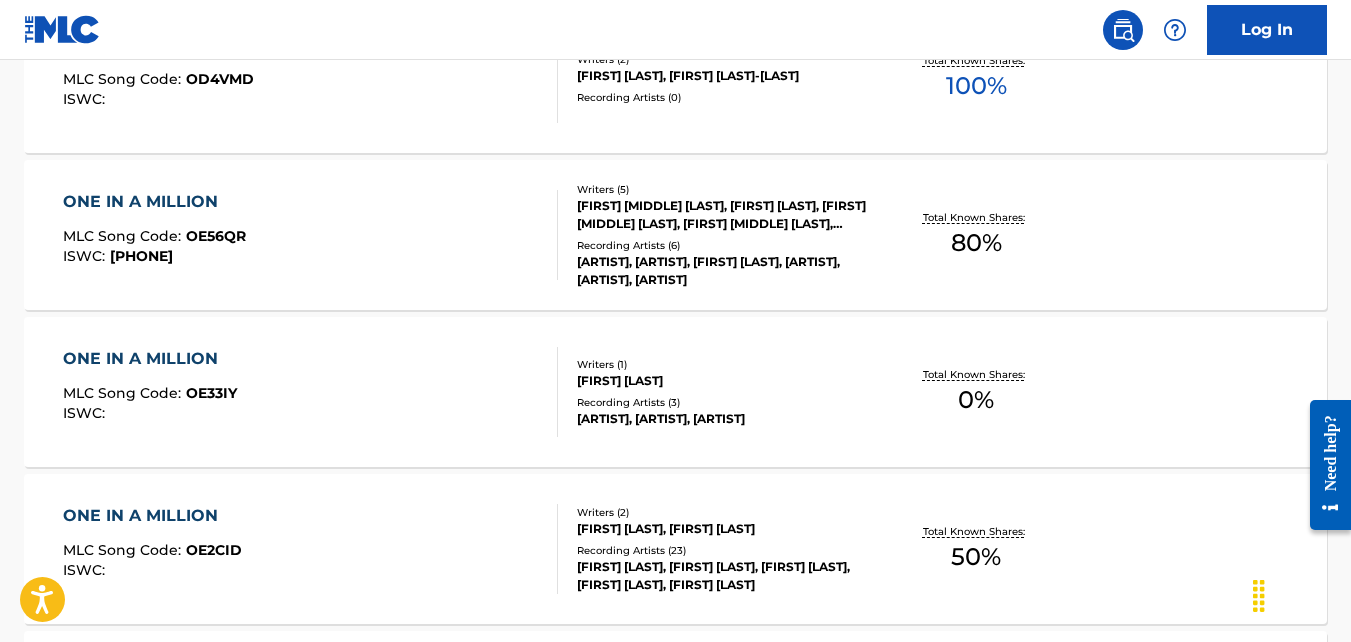 click on "ONE IN A MILLION MLC Song Code : OE2CID ISWC : Writers ( 2 ) DREMAR WASHINGTON, RYAN WITHERSPOON Recording Artists ( 23 ) RYAN WITHERSPOON, RYAN WITHERSPOON, RYAN WITHERSPOON, RYAN WITHERSPOON, RYAN WITHERSPOON Total Known Shares: 50 %" at bounding box center (675, 549) 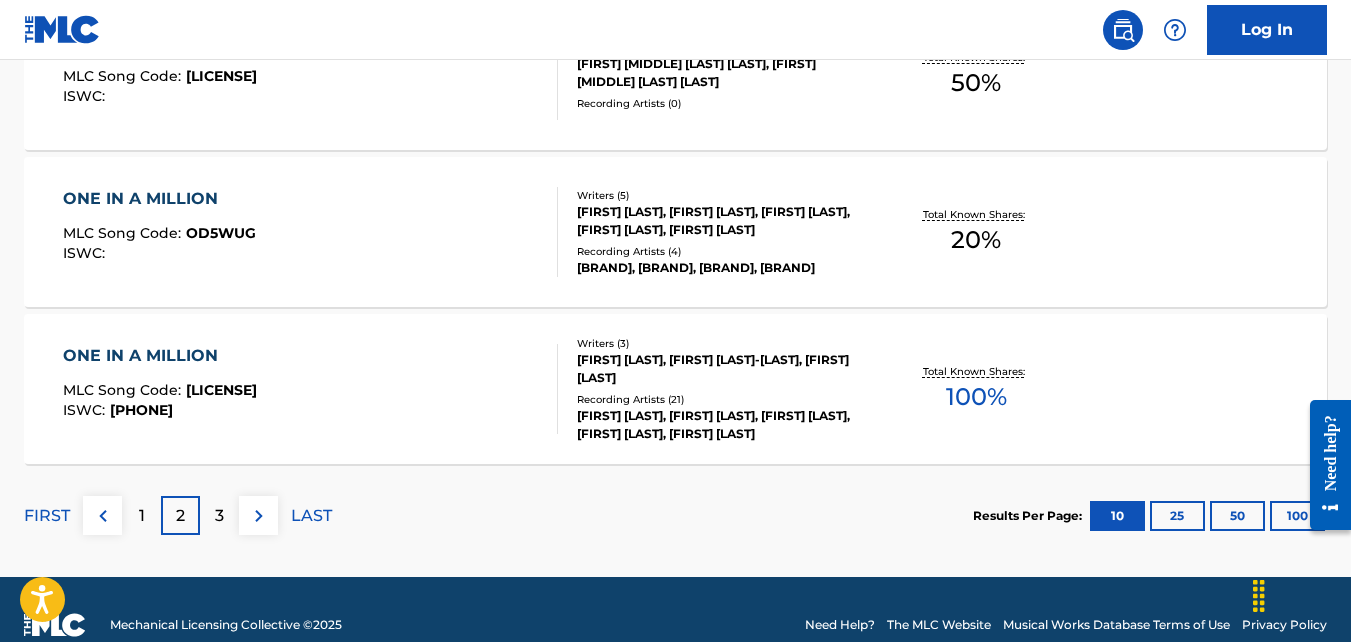scroll, scrollTop: 1782, scrollLeft: 0, axis: vertical 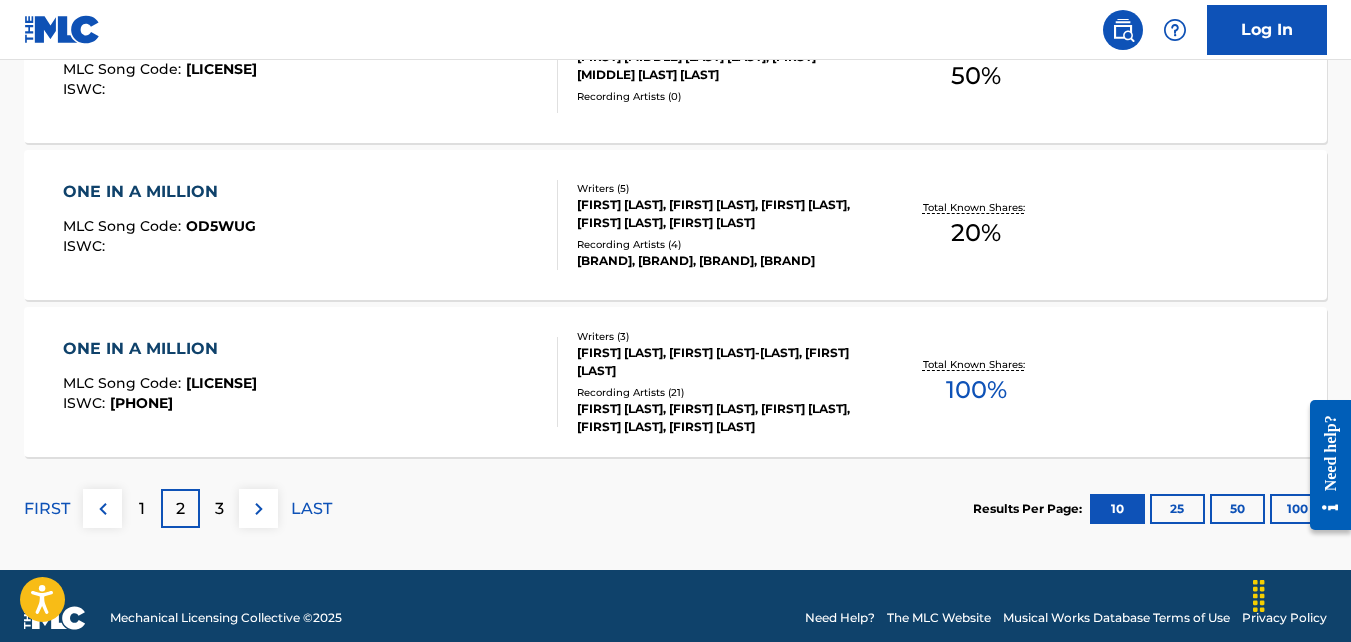 click at bounding box center [259, 509] 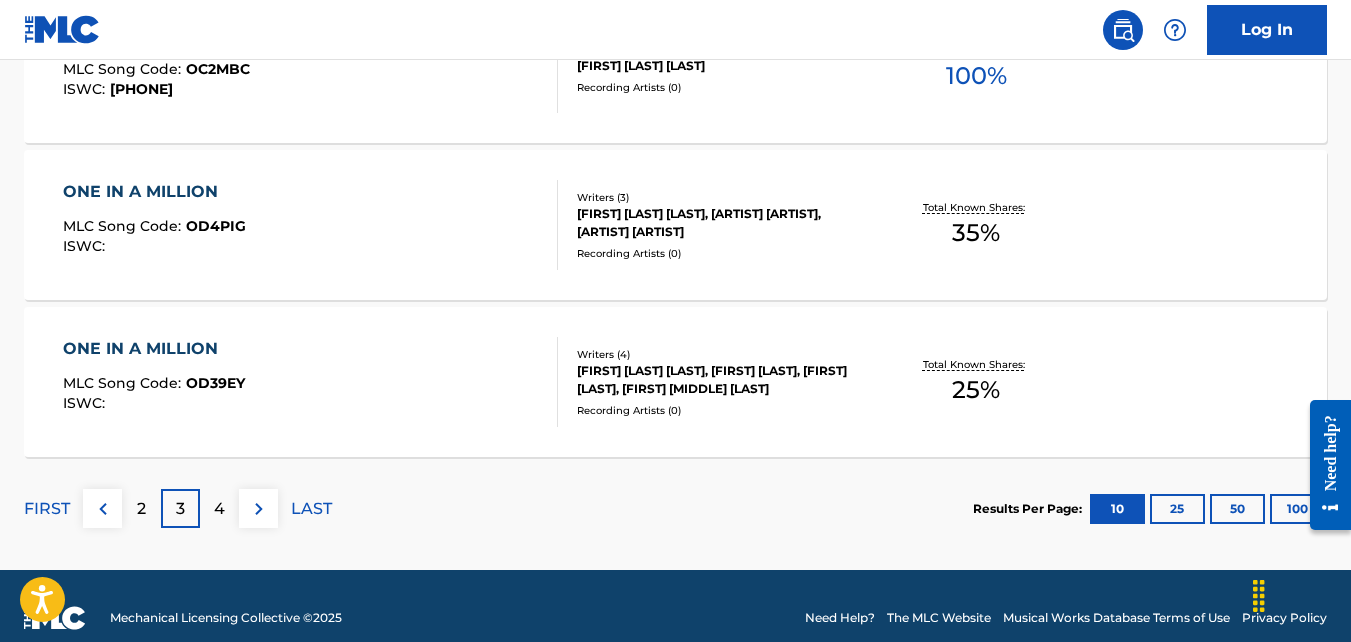 scroll, scrollTop: 1791, scrollLeft: 0, axis: vertical 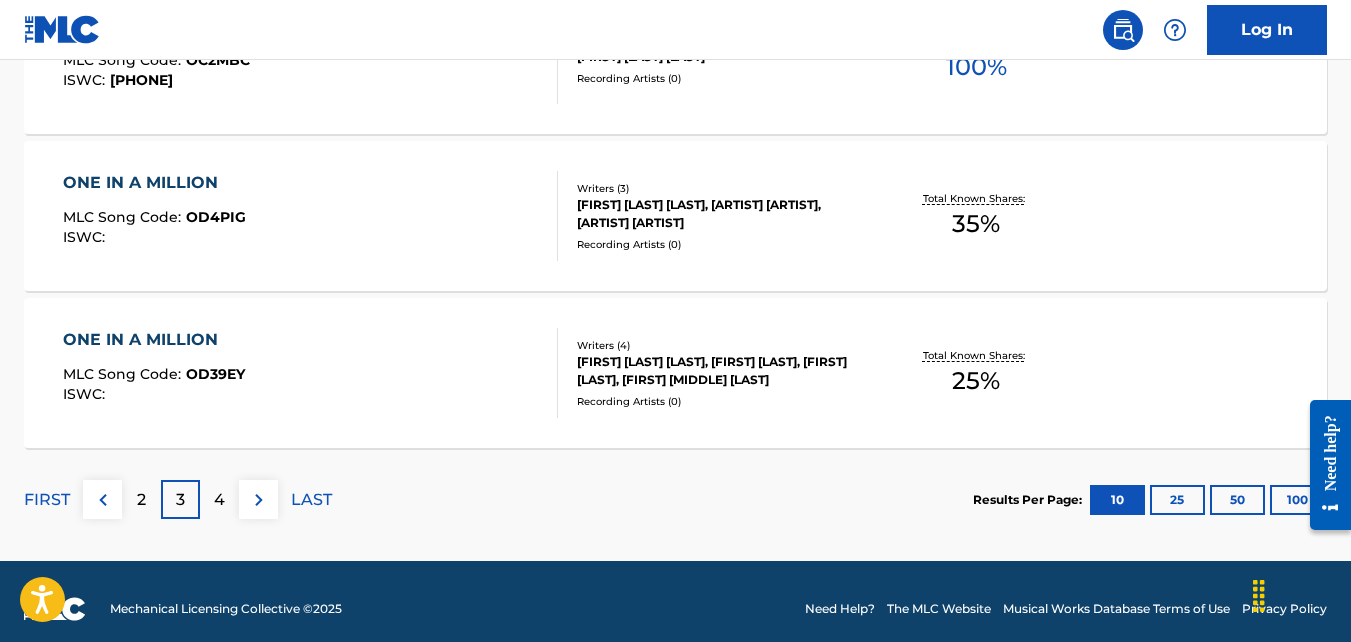 click at bounding box center (259, 500) 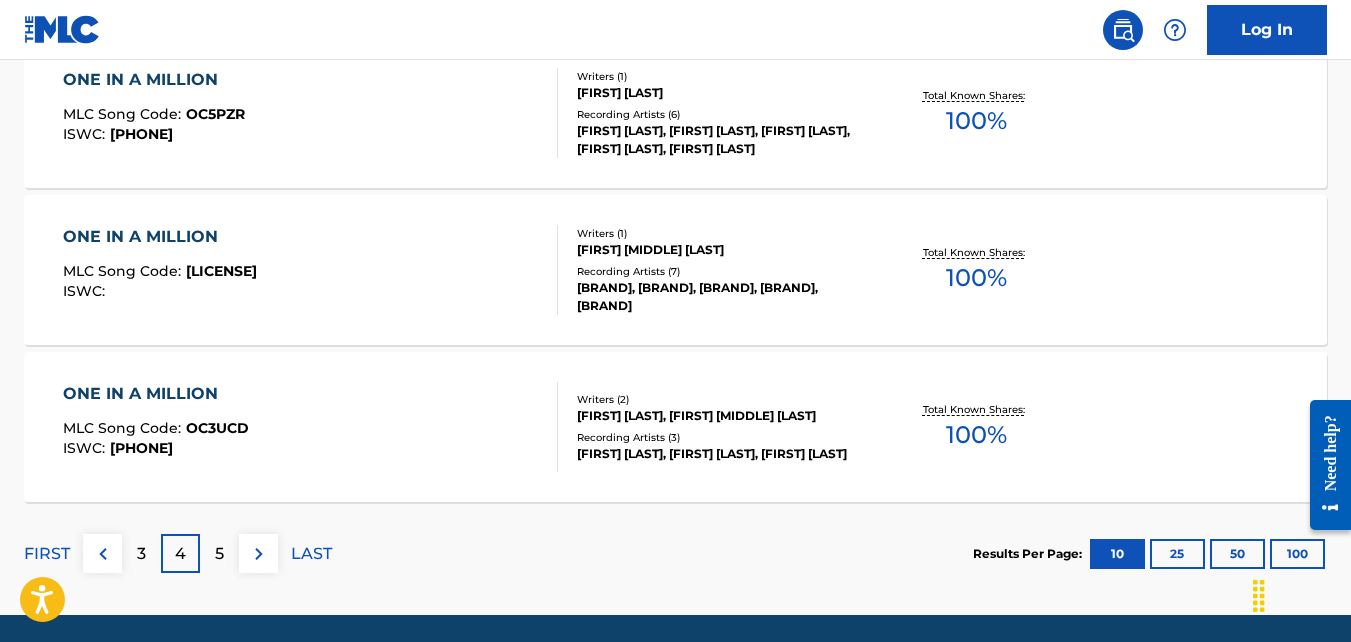 scroll, scrollTop: 1738, scrollLeft: 0, axis: vertical 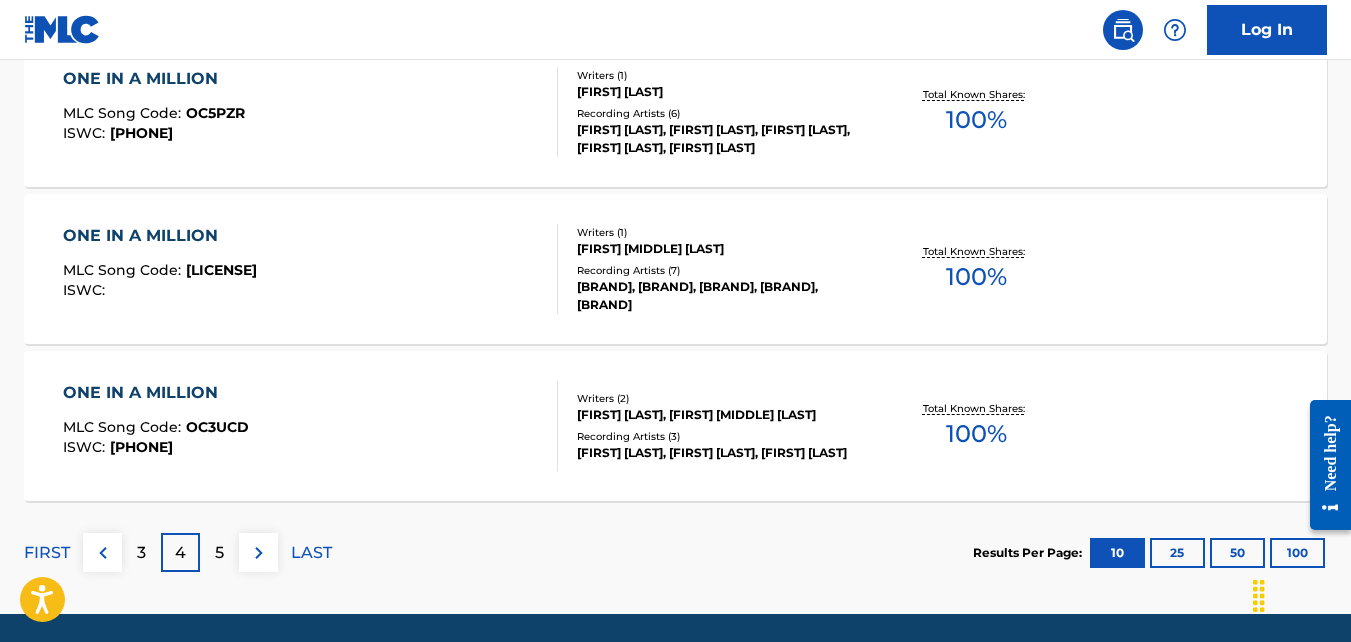 click on "5" at bounding box center (219, 553) 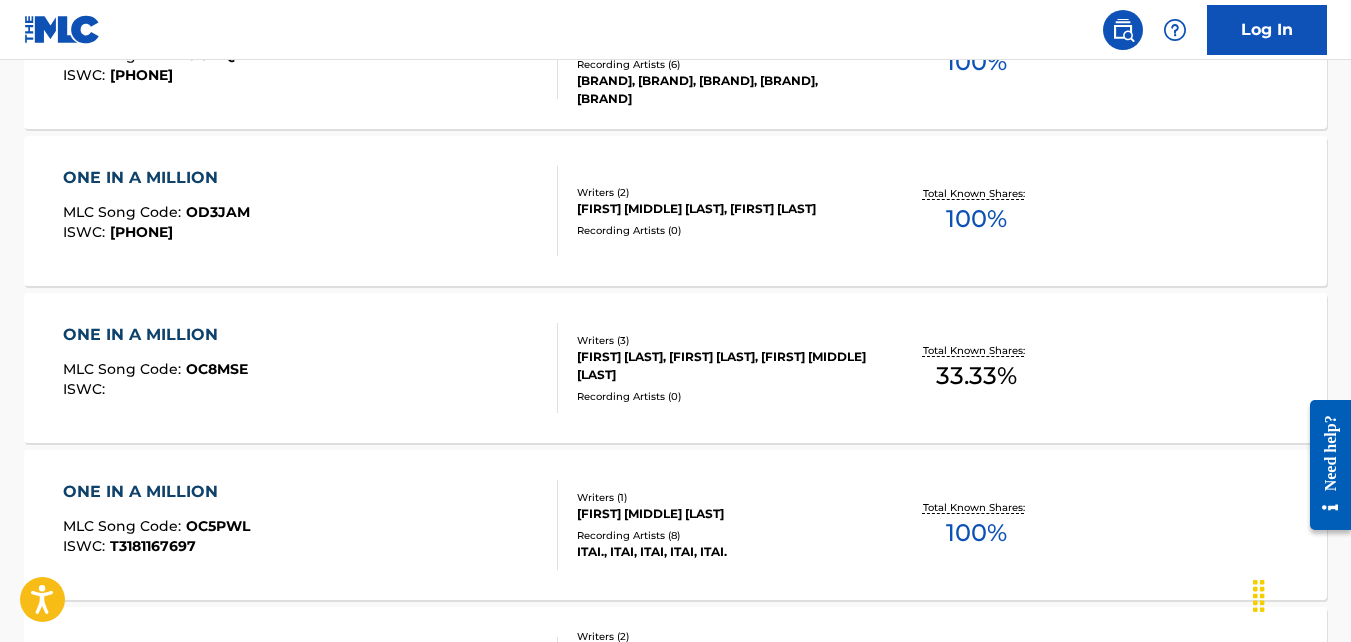 scroll, scrollTop: 1013, scrollLeft: 0, axis: vertical 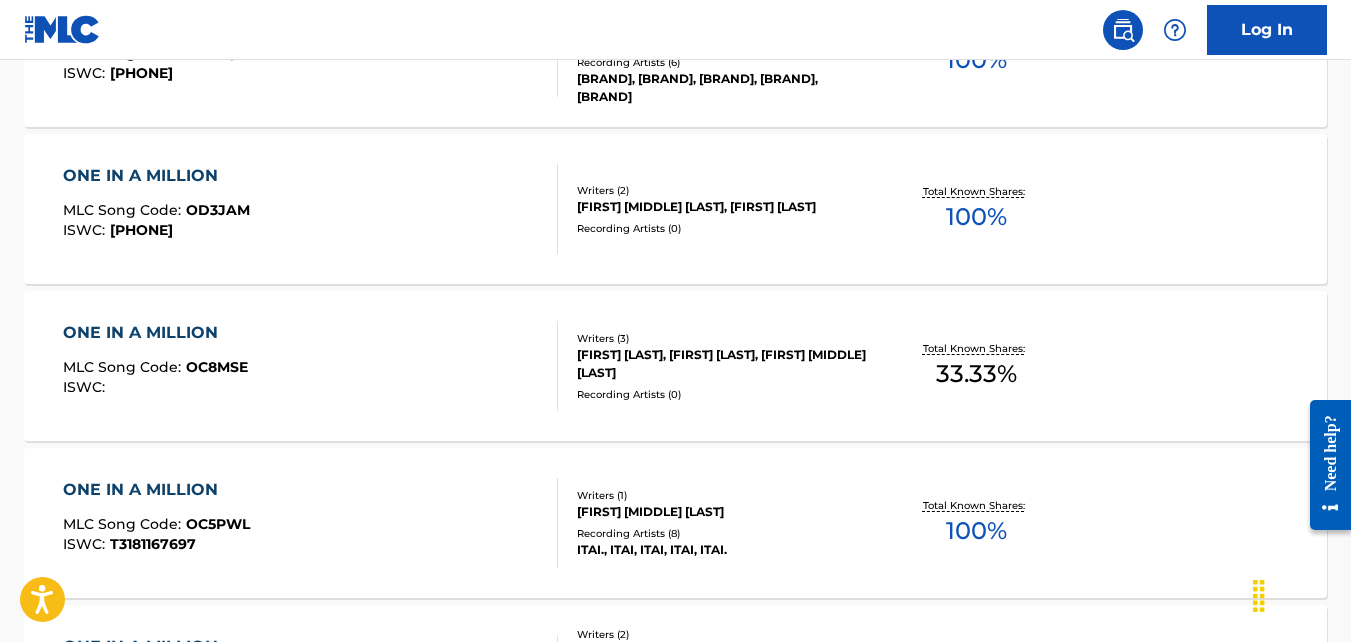 click on "ONE IN A MILLION MLC Song Code : OC5PWL ISWC : T3181167697 Writers ( 1 ) ITAI GABRIEL AZOULAI Recording Artists ( 8 ) ITAI., ITAI, ITAI, ITAI, ITAI. Total Known Shares: 100 %" at bounding box center [675, 523] 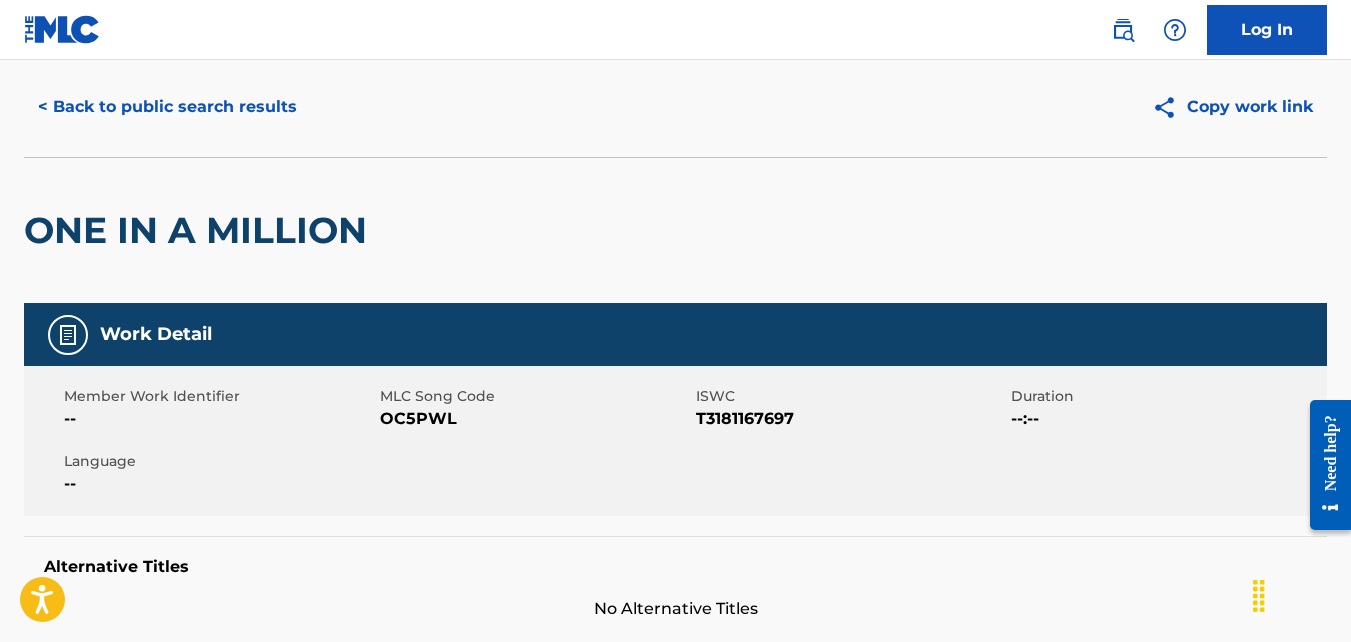 scroll, scrollTop: 59, scrollLeft: 0, axis: vertical 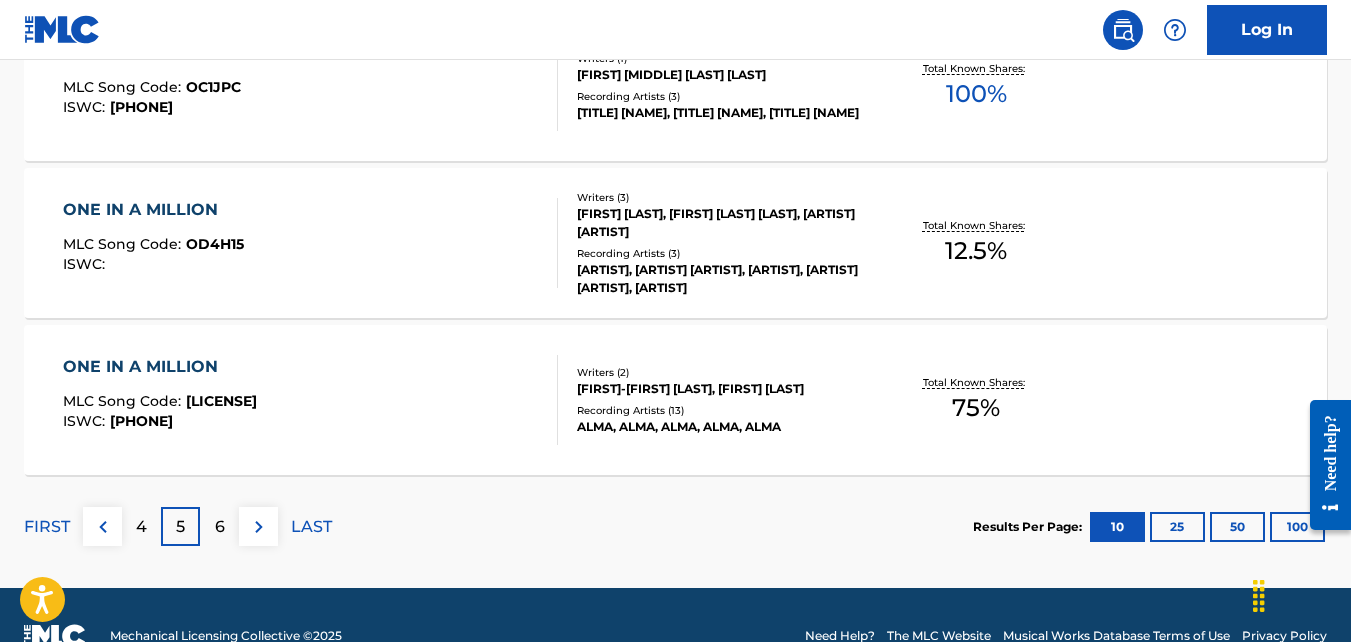 click on "6" at bounding box center [220, 527] 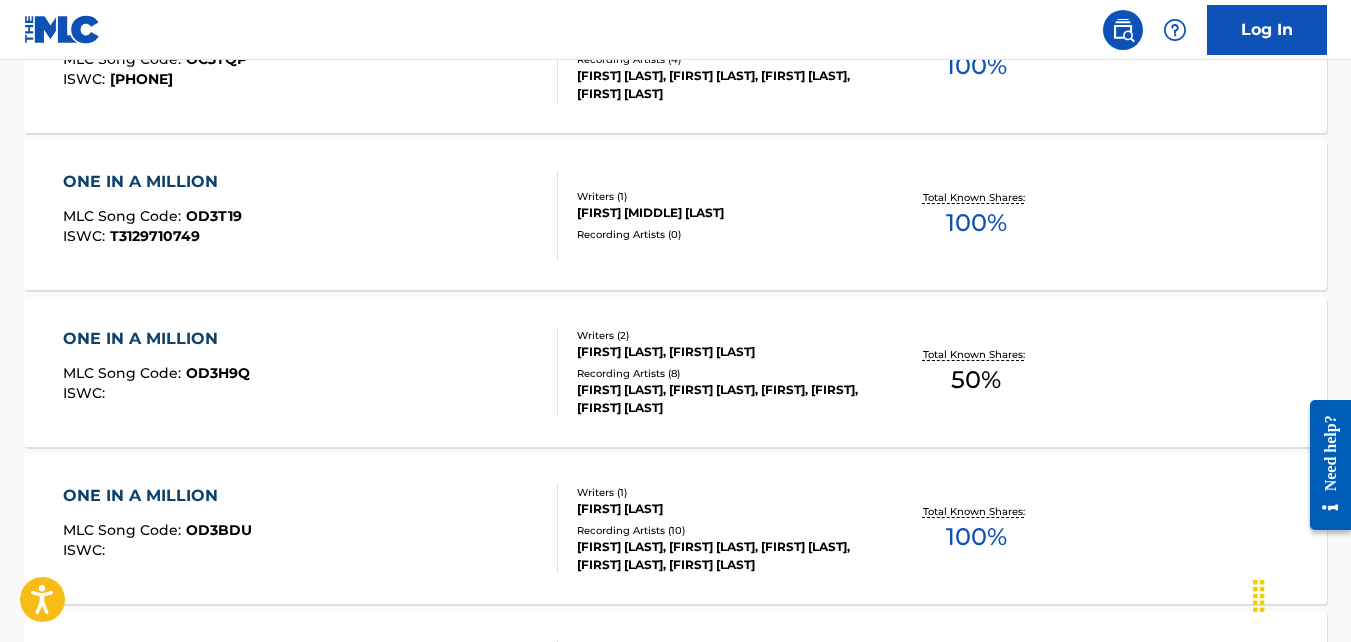 scroll, scrollTop: 851, scrollLeft: 0, axis: vertical 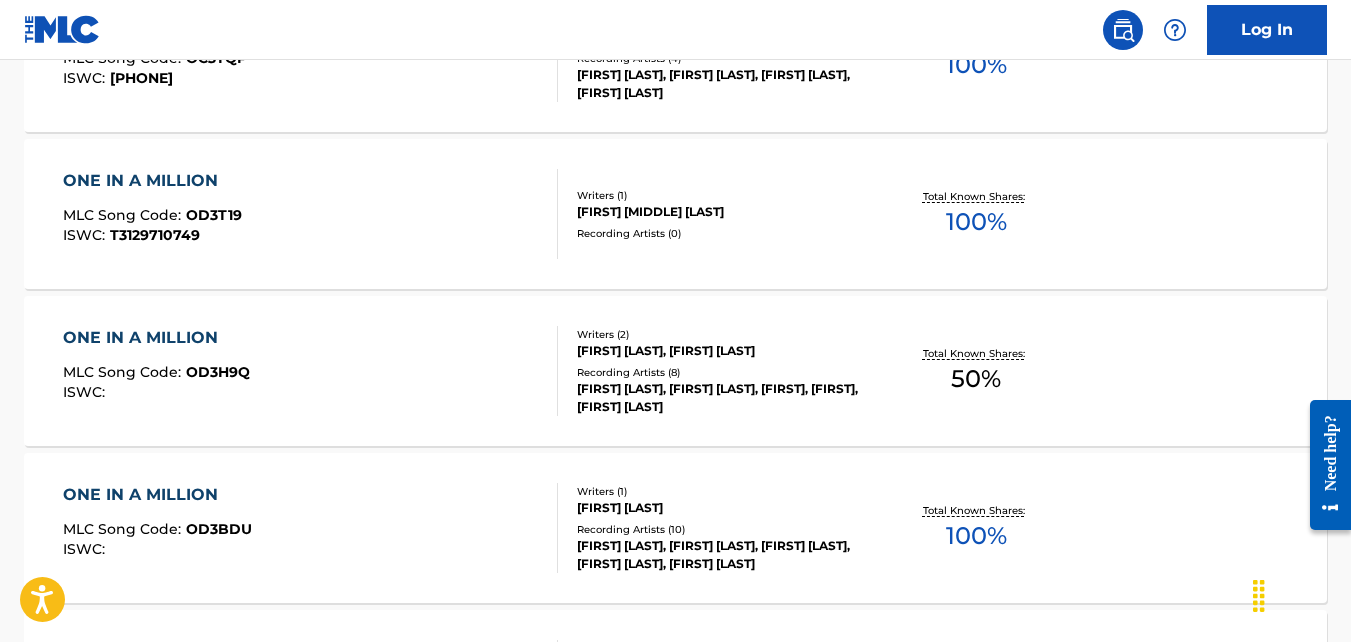 click on "ONE IN A MILLION MLC Song Code : OD3BDU ISWC : Writers ( 1 ) GREG MARONEY Recording Artists ( 10 ) GREG MARONEY, GREG MARONEY, GREG MARONEY, GREG MARONEY, GREG MARONEY Total Known Shares: 100 %" at bounding box center (675, 528) 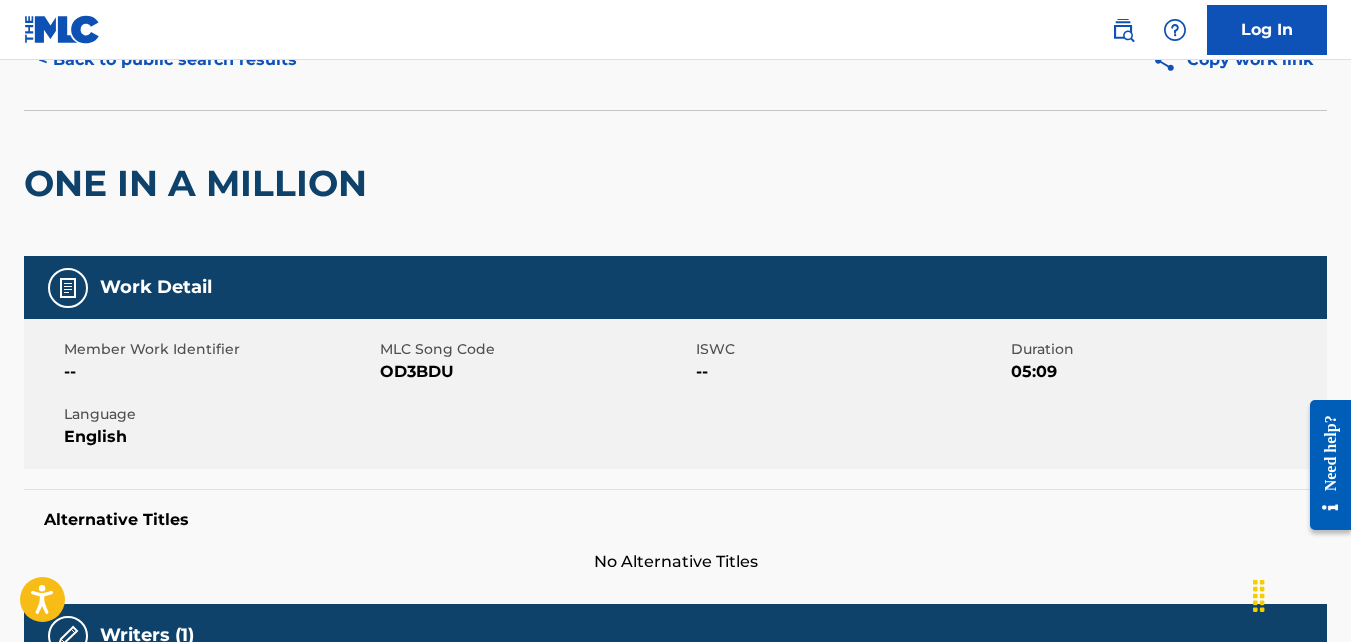 scroll, scrollTop: 101, scrollLeft: 0, axis: vertical 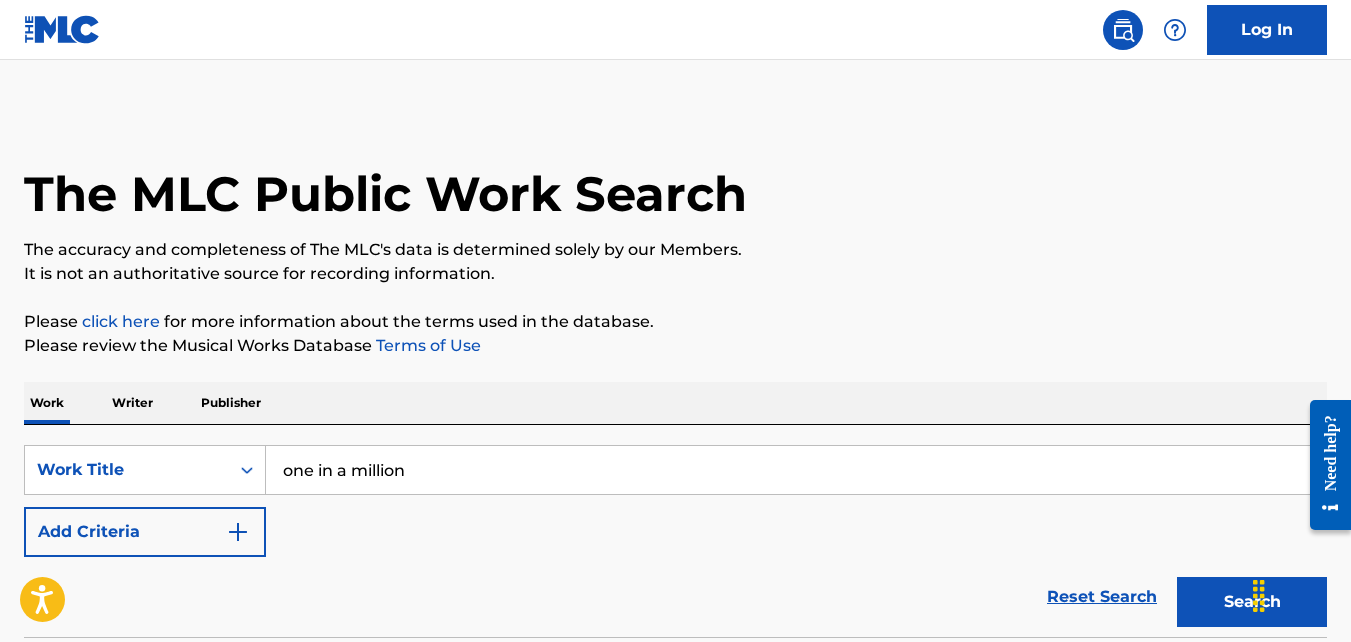 click at bounding box center [238, 532] 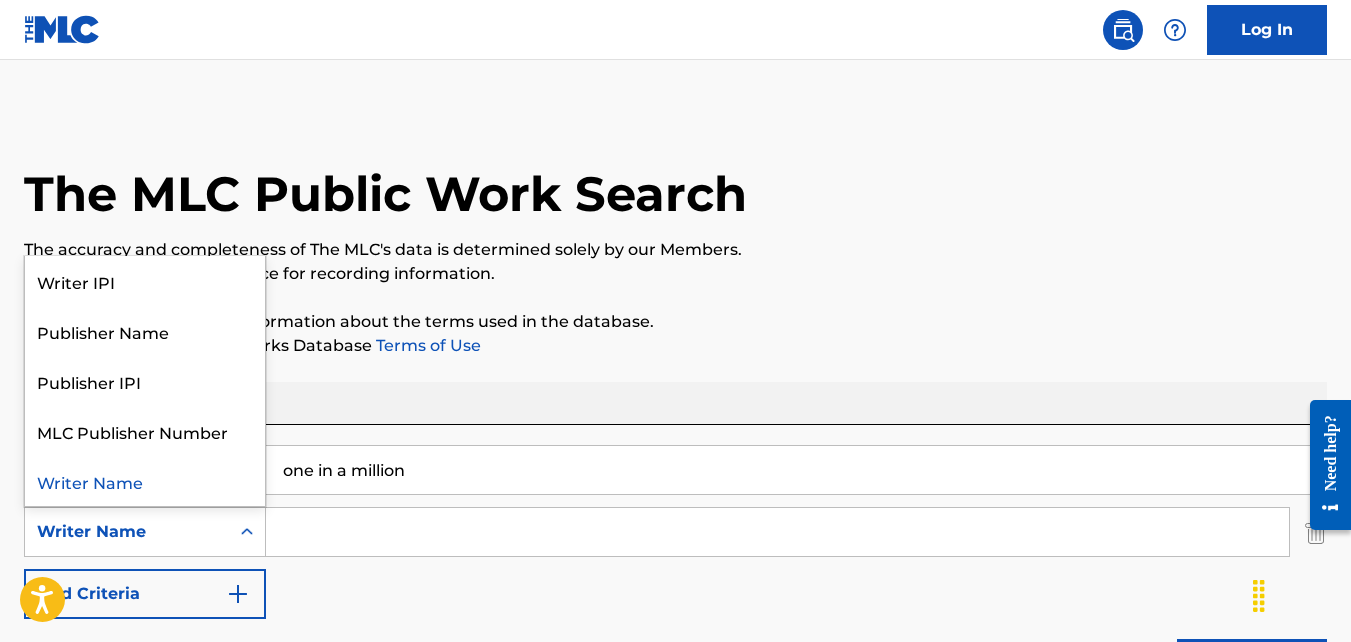 click on "Publisher Name" at bounding box center [145, 331] 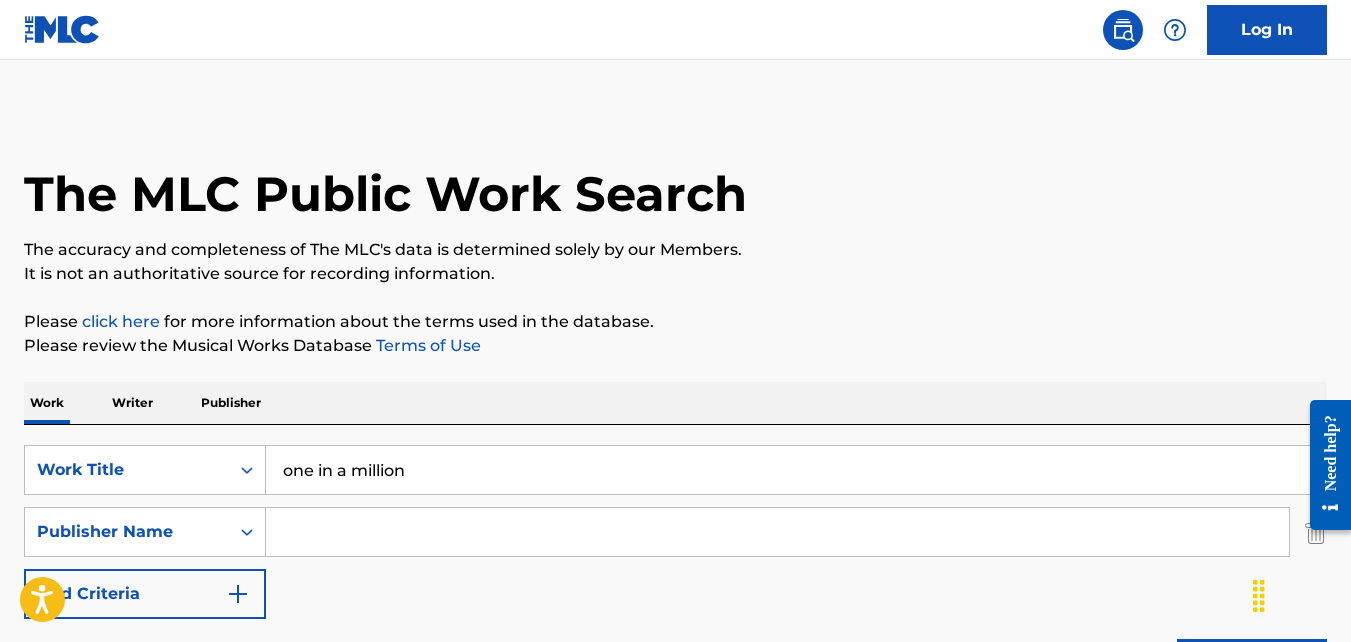 click at bounding box center (777, 532) 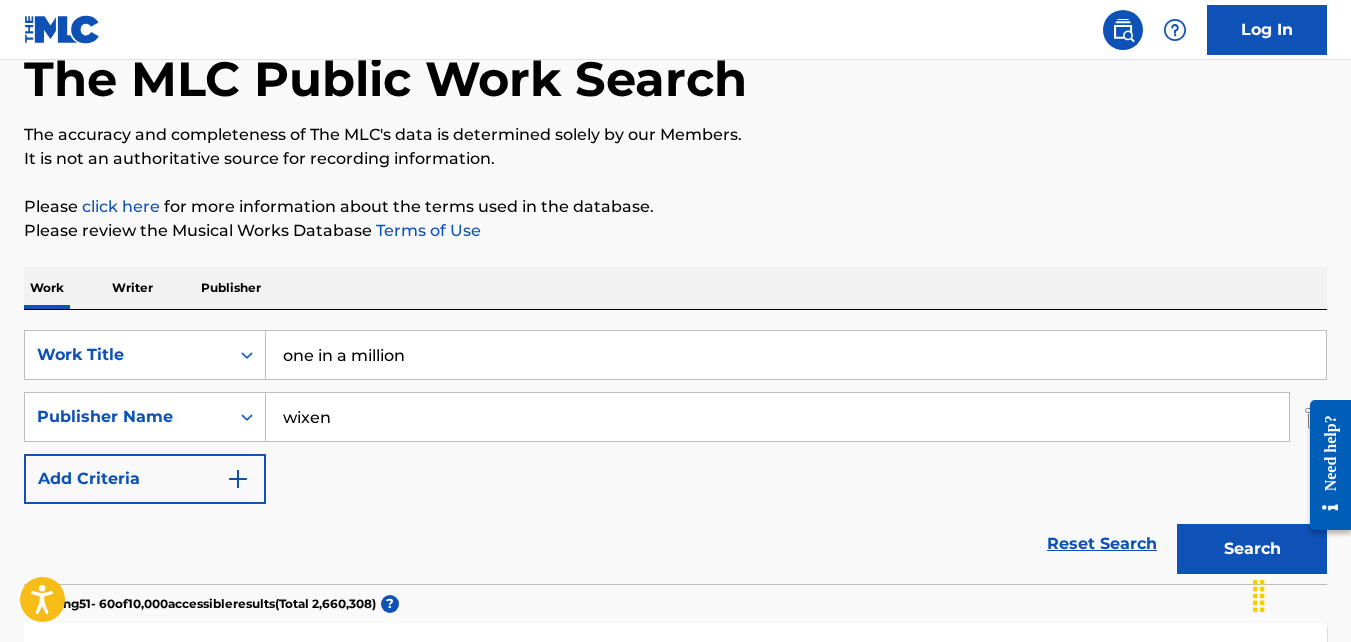 scroll, scrollTop: 120, scrollLeft: 0, axis: vertical 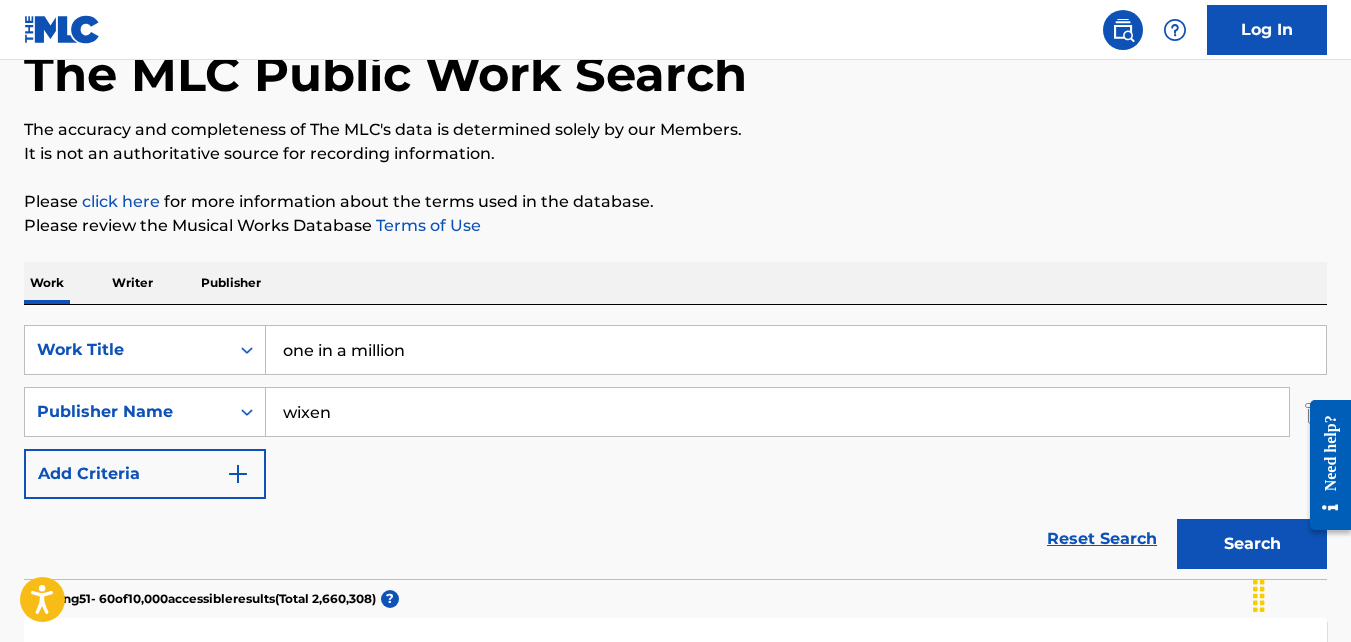 type on "wixen" 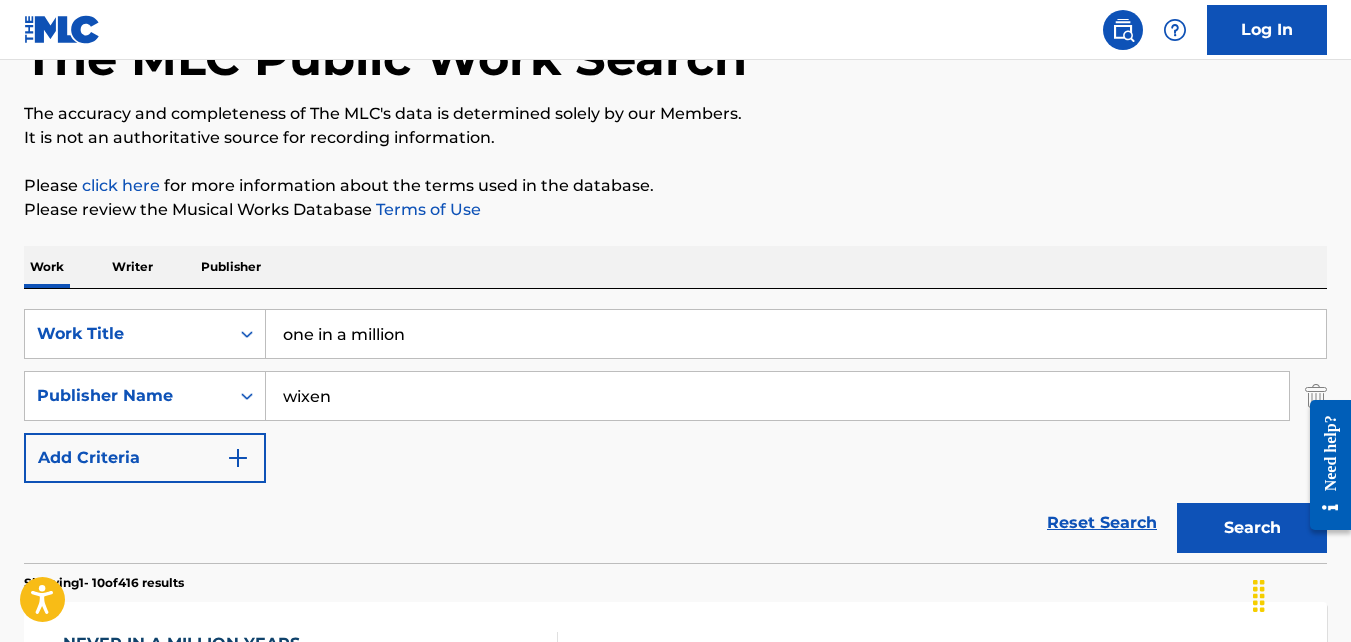 scroll, scrollTop: 151, scrollLeft: 0, axis: vertical 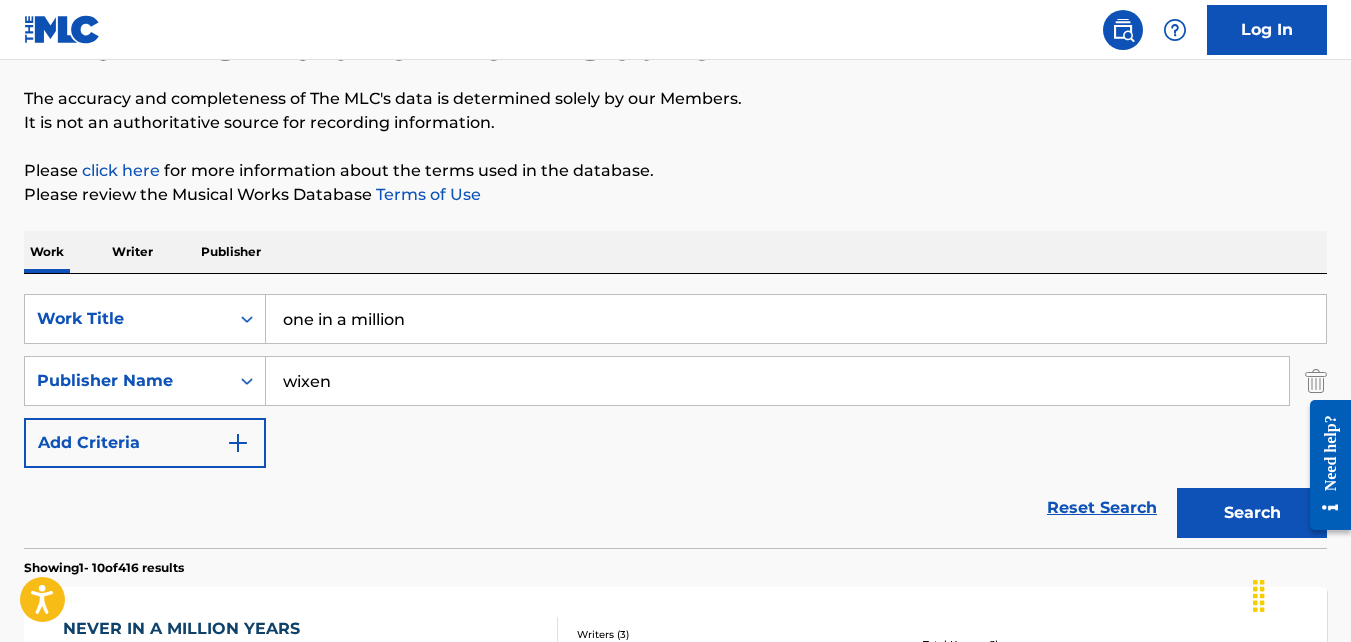click on "Search" at bounding box center (1252, 513) 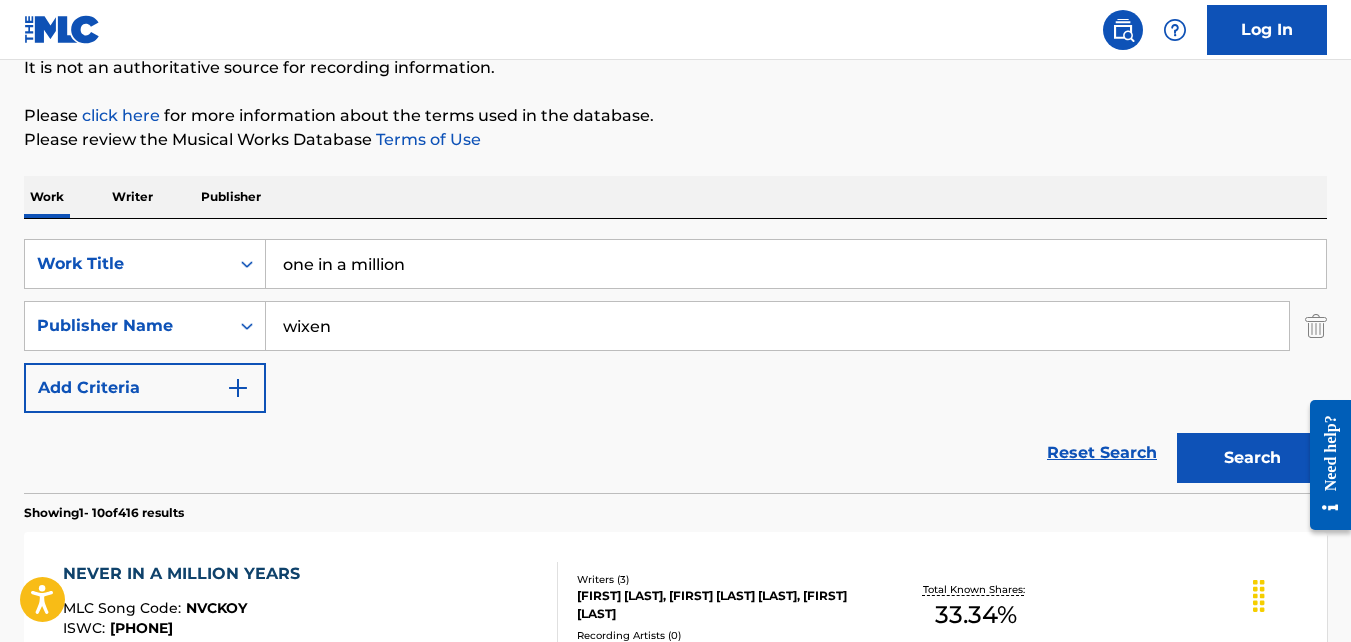 scroll, scrollTop: 207, scrollLeft: 0, axis: vertical 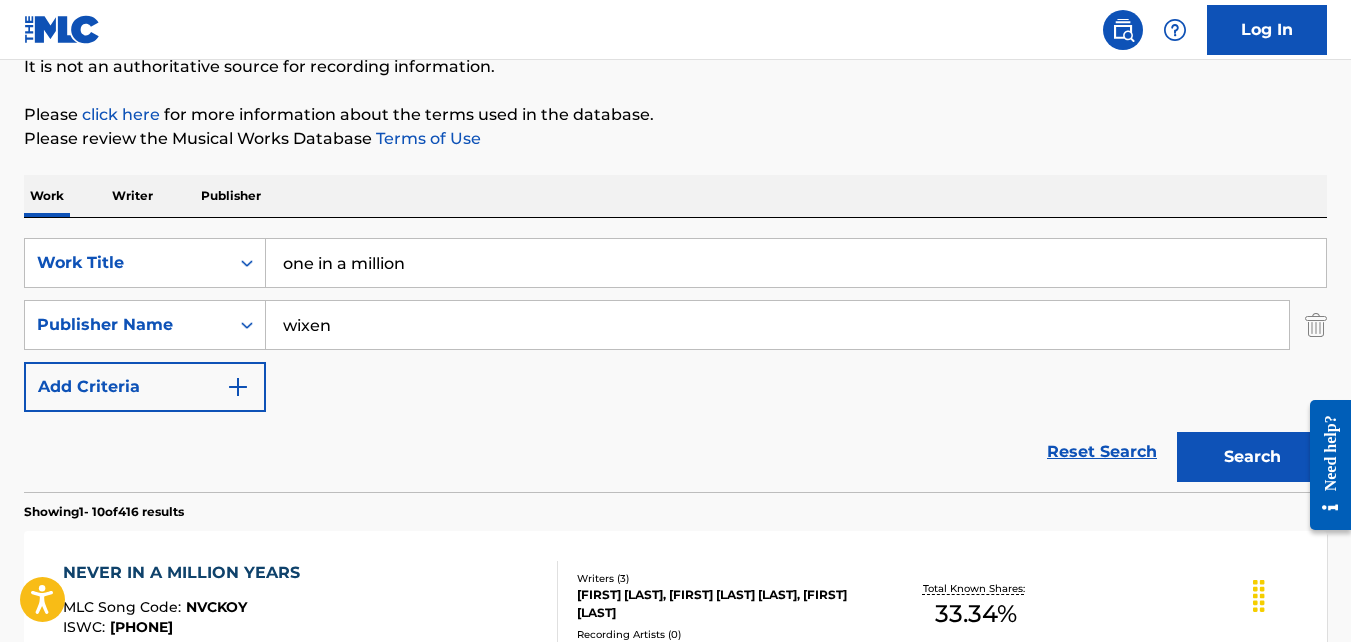 click at bounding box center (238, 387) 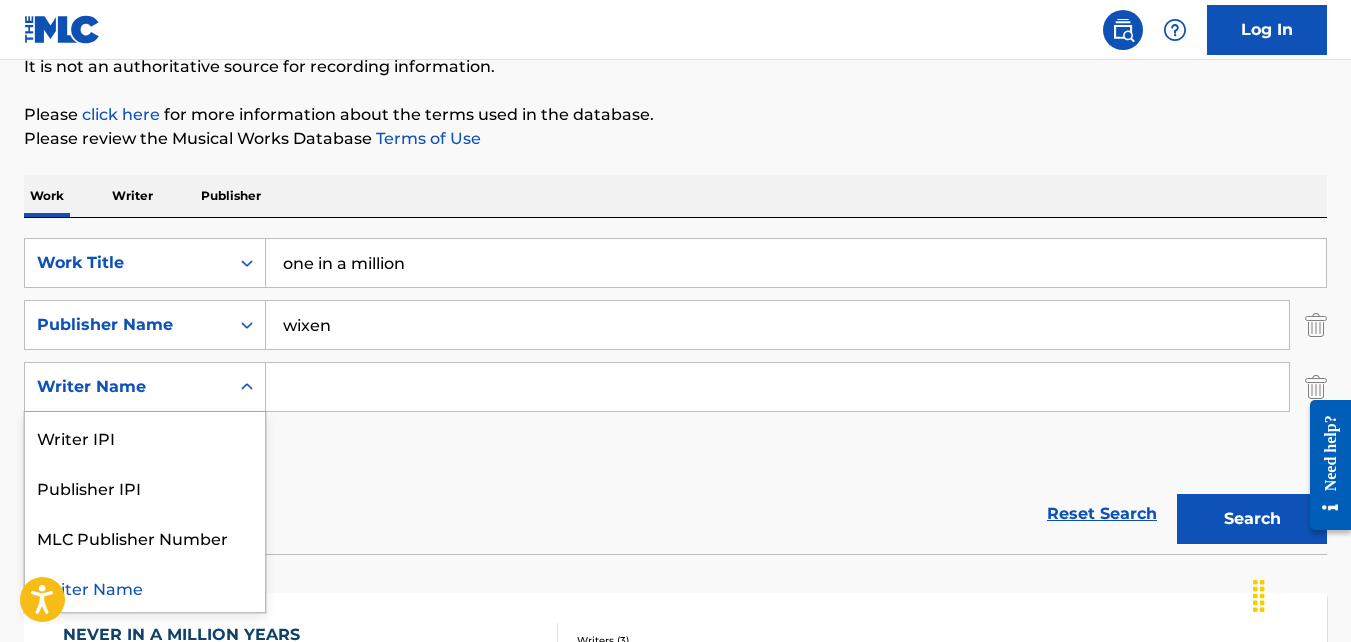 click at bounding box center [777, 387] 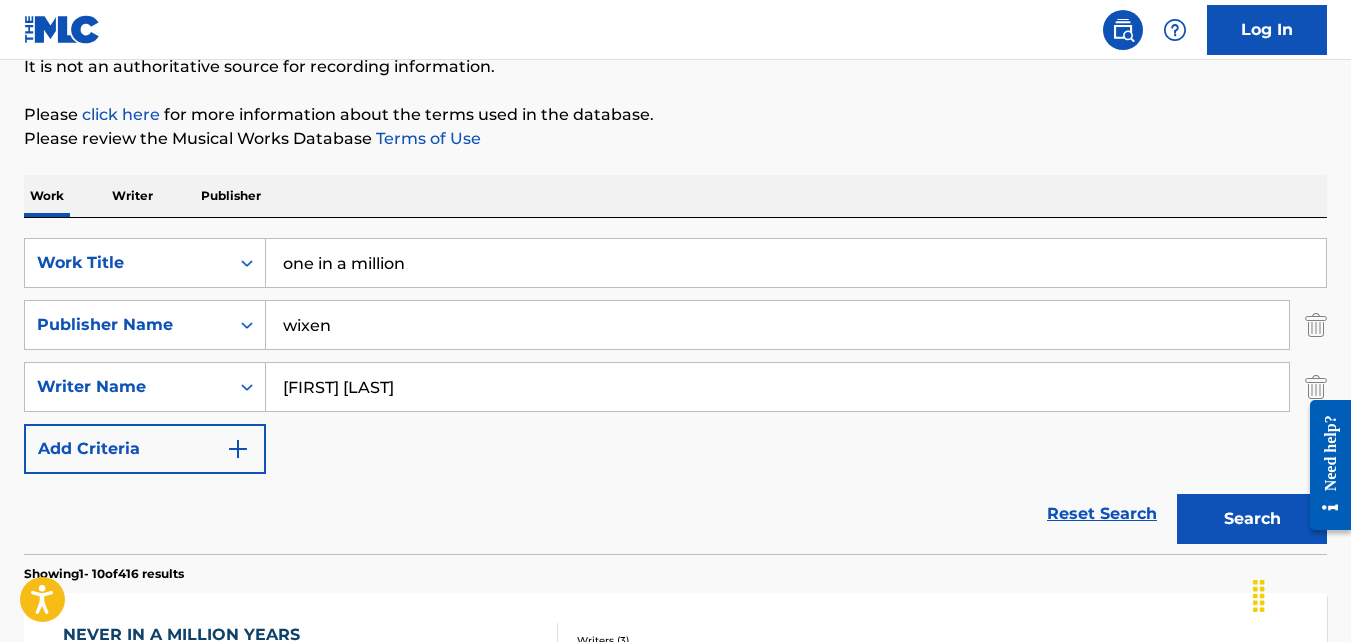 type on "missy elliott" 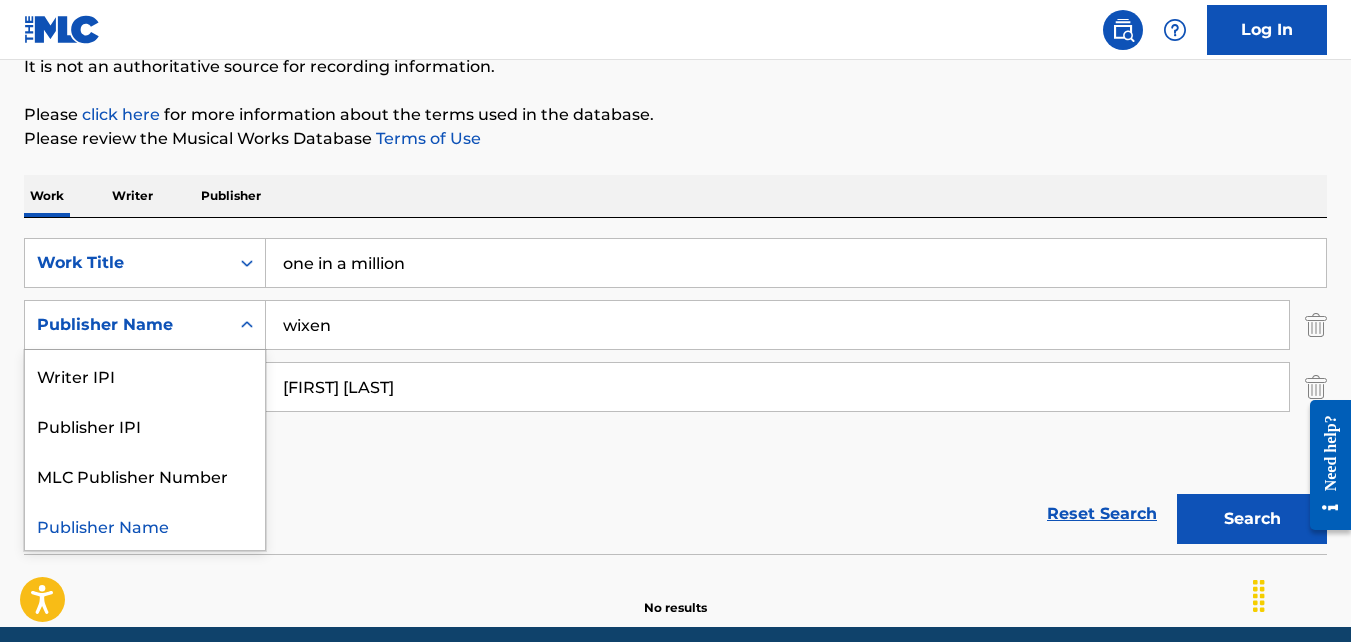 click on "Publisher Name" at bounding box center (145, 525) 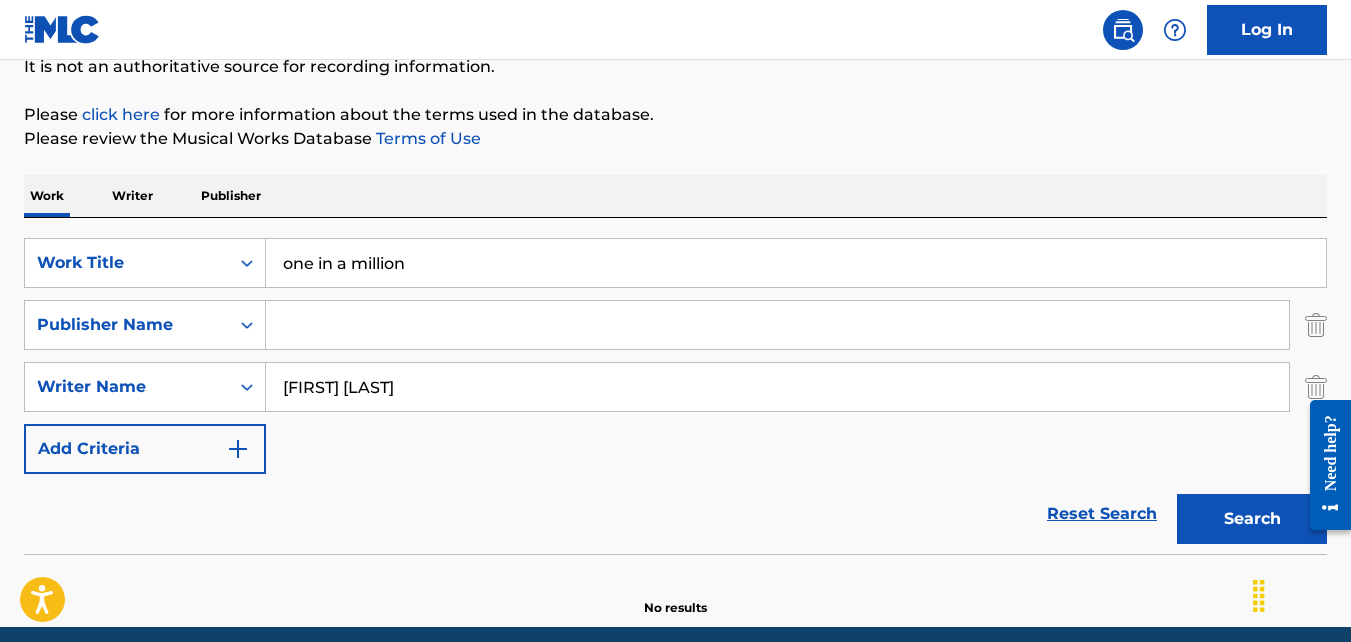 click on "Search" at bounding box center (1252, 519) 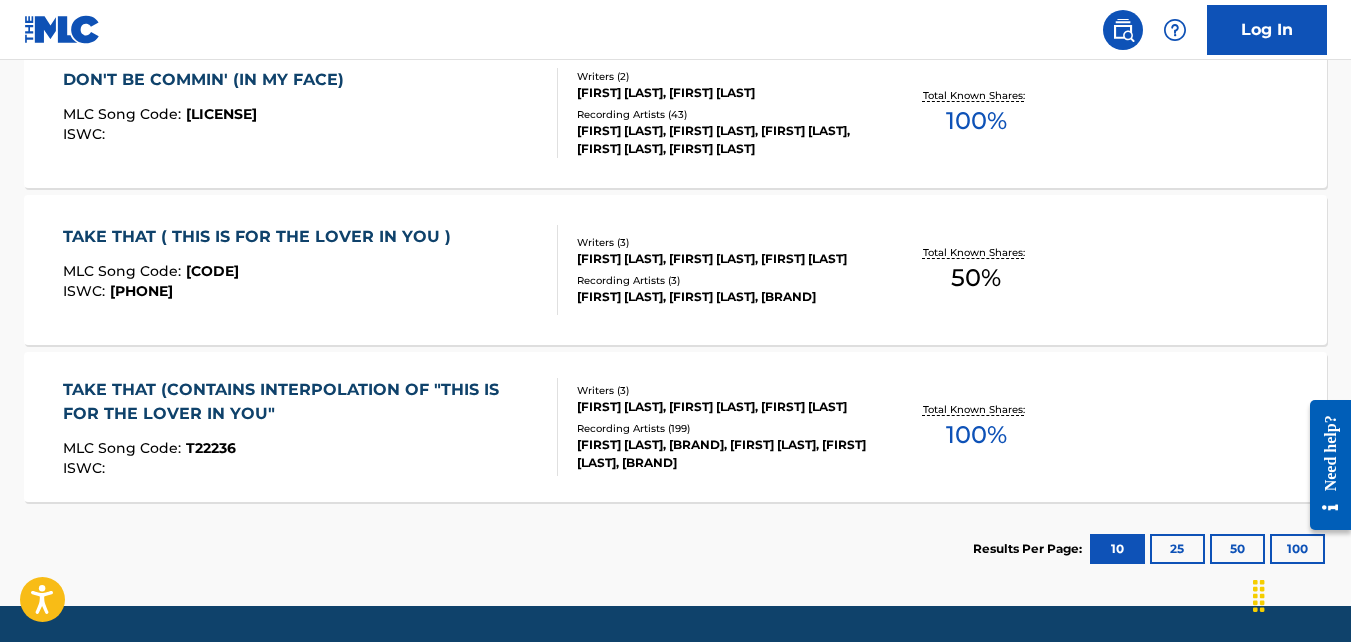 scroll, scrollTop: 979, scrollLeft: 0, axis: vertical 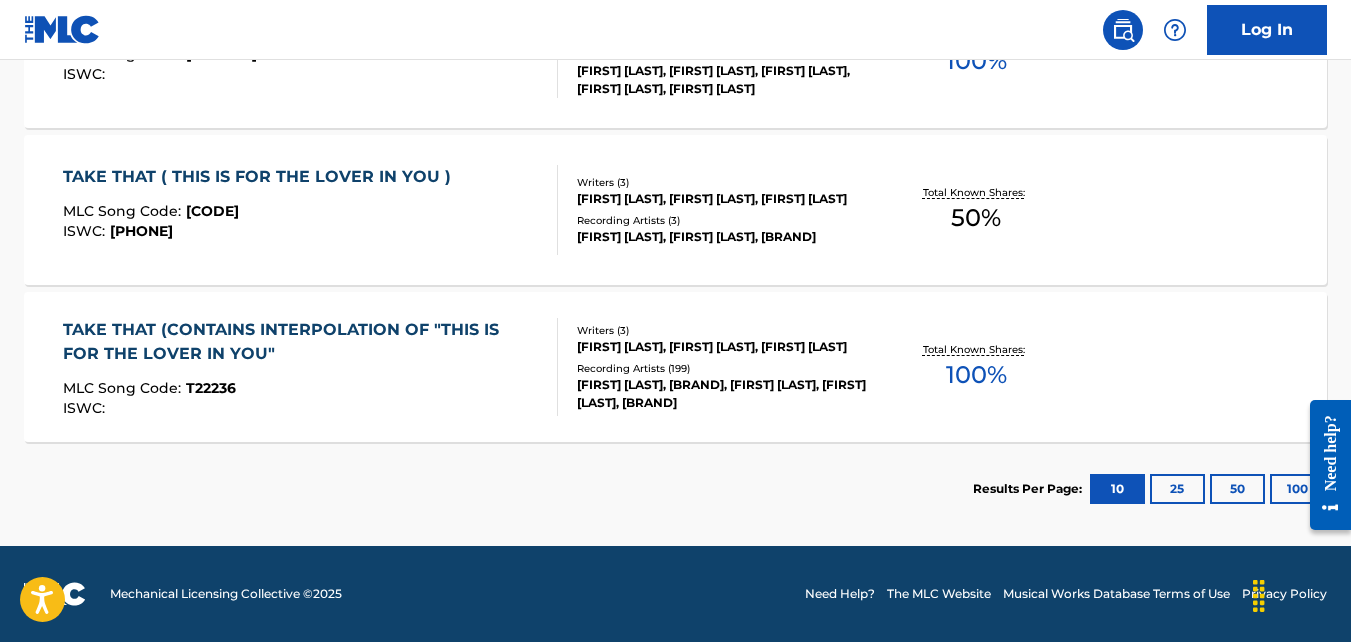 click on "25" at bounding box center (1177, 489) 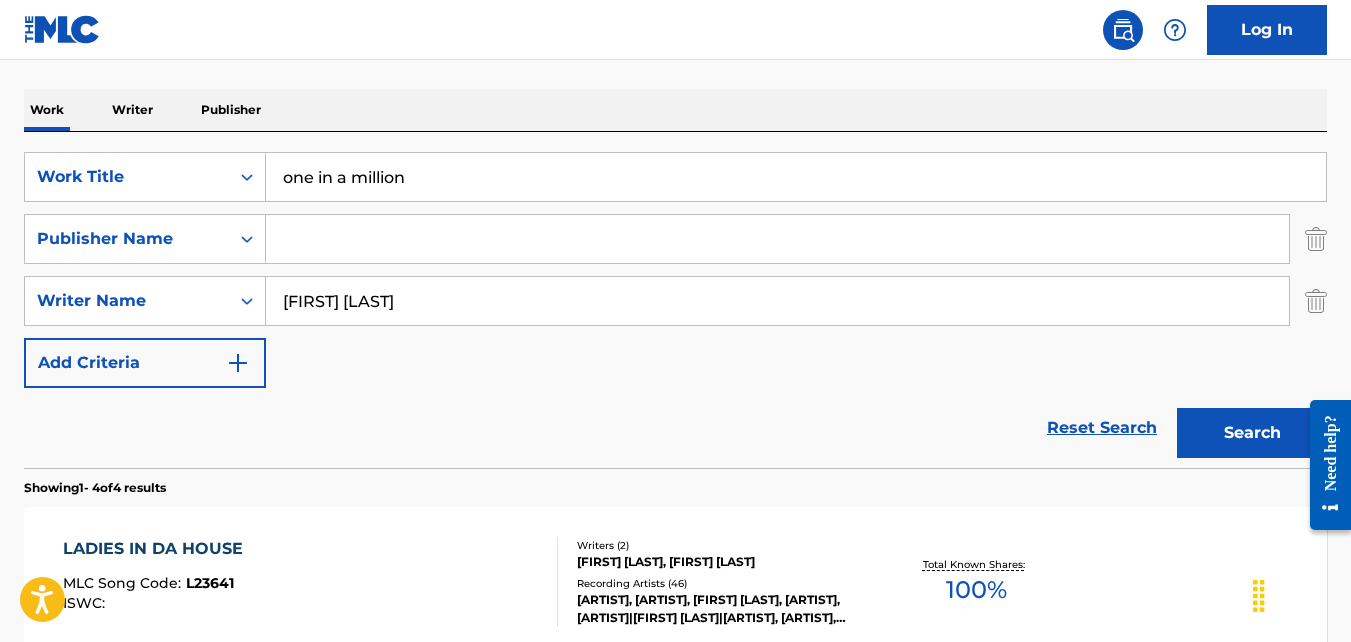 scroll, scrollTop: 289, scrollLeft: 0, axis: vertical 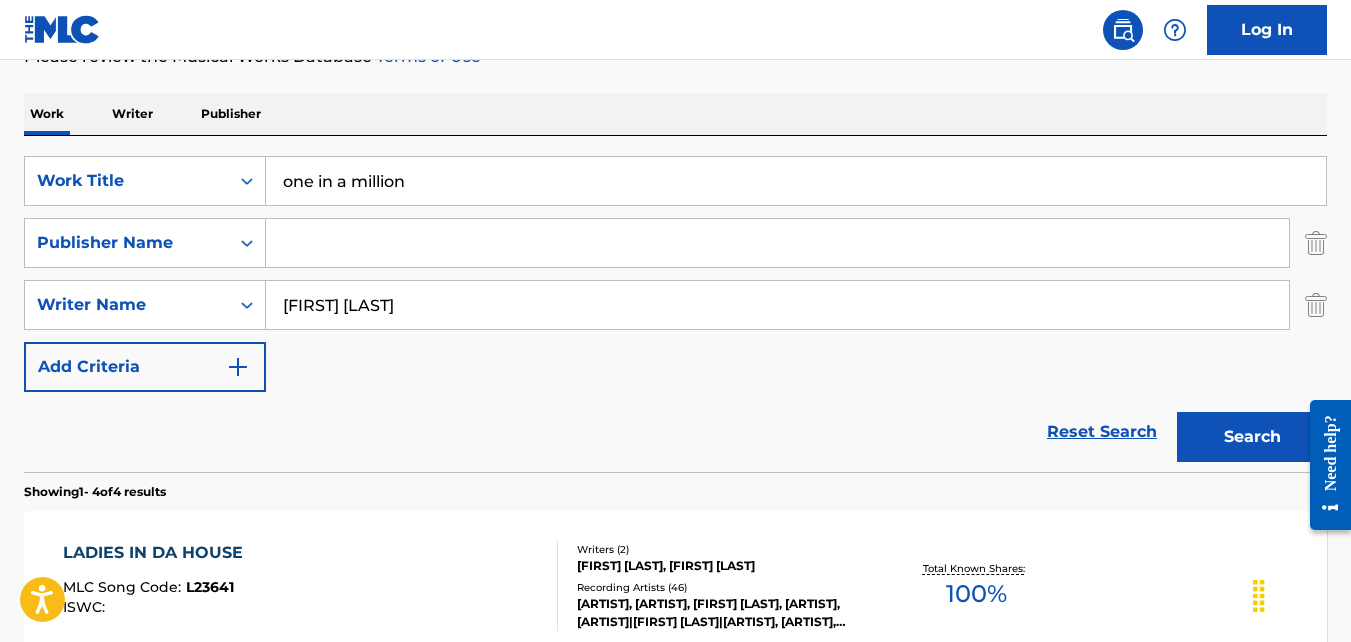 click on "one in a million" at bounding box center [796, 181] 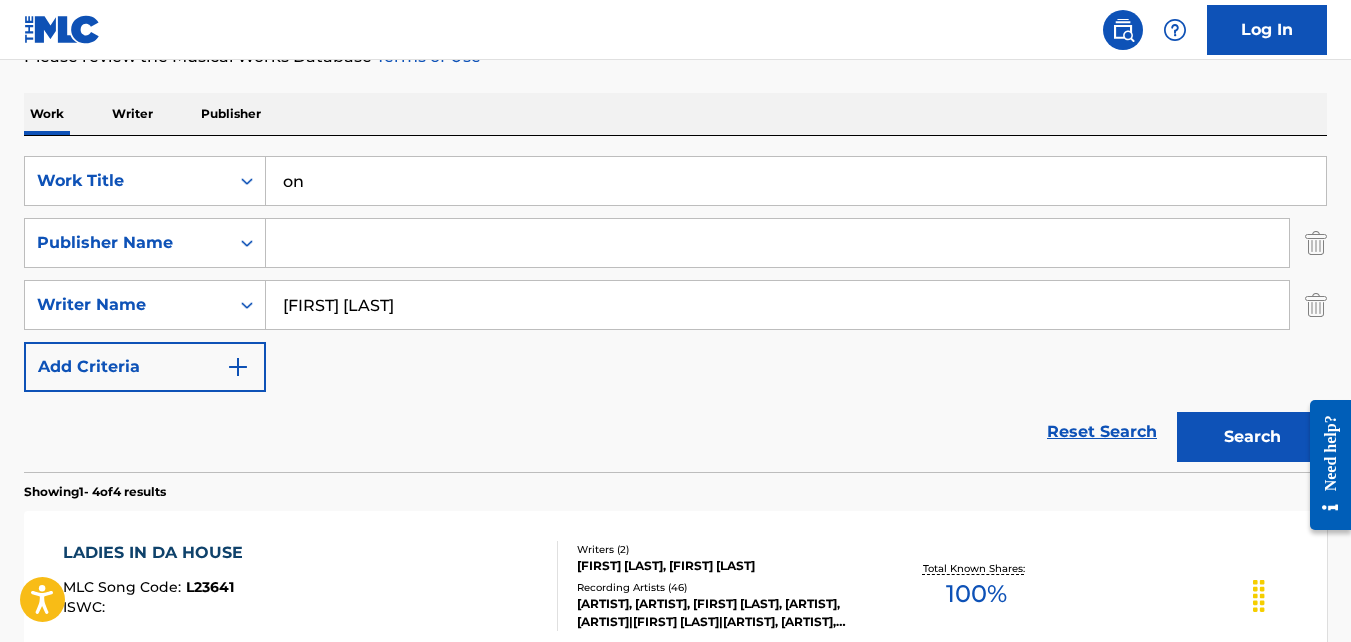 type on "o" 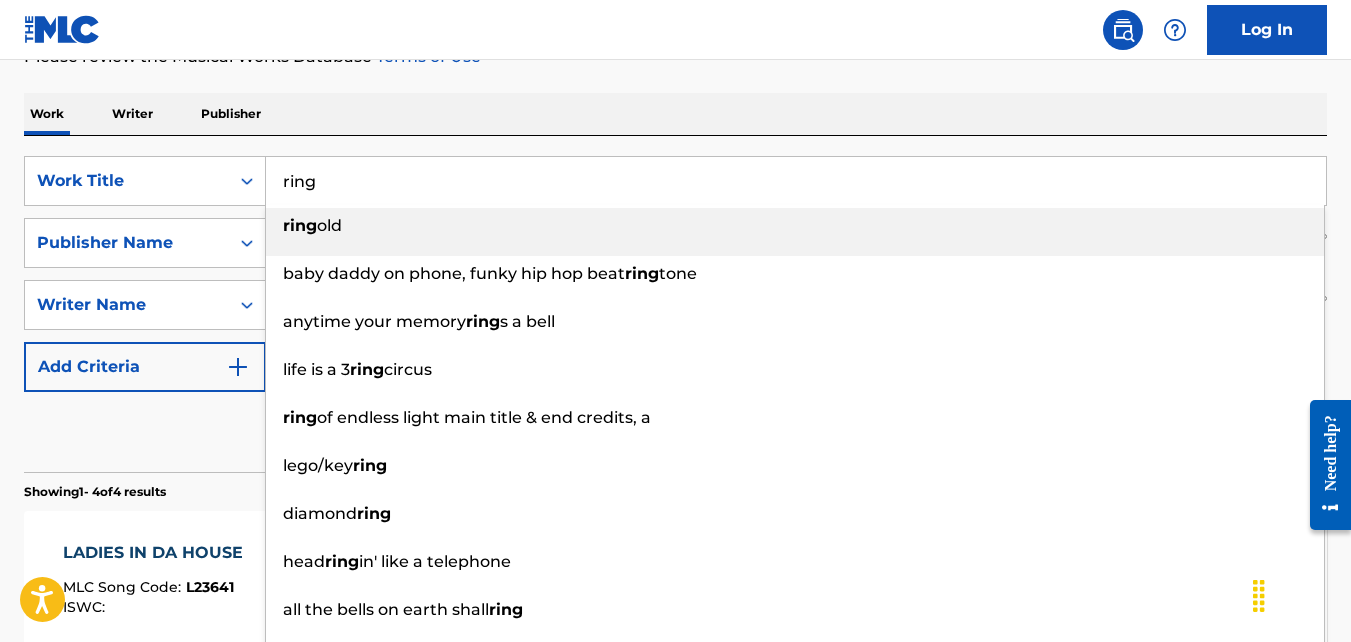 type on "ring" 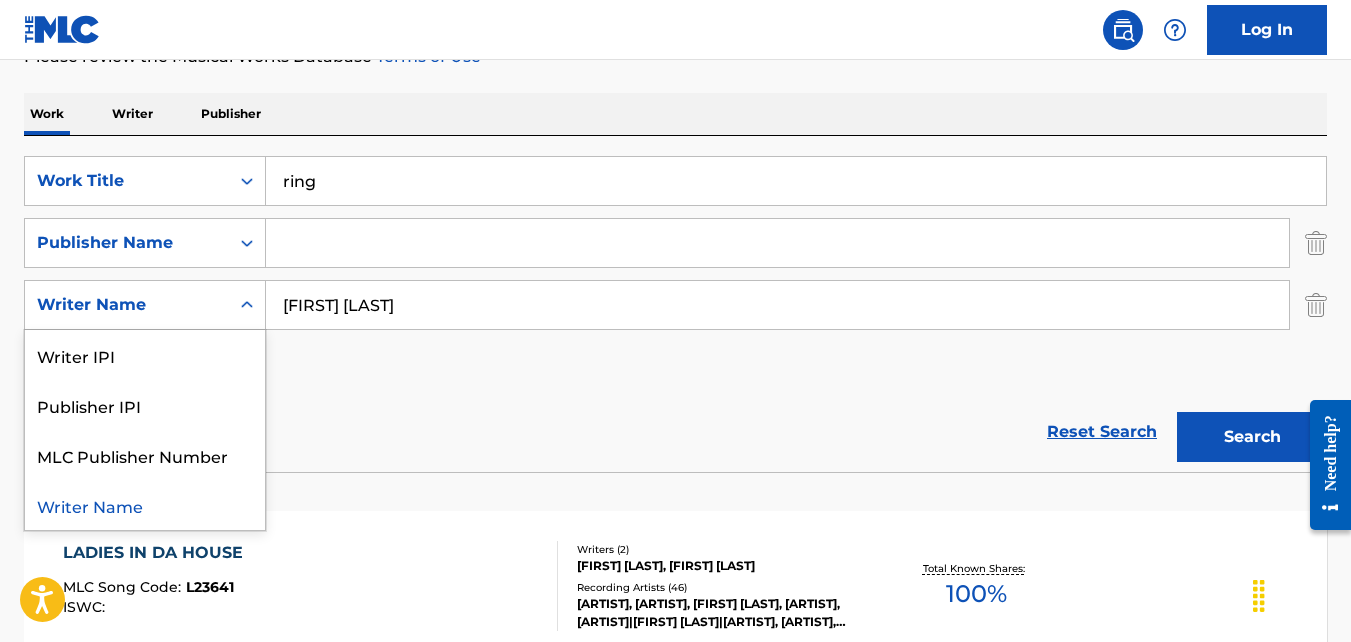 click on "missy elliott" at bounding box center [777, 305] 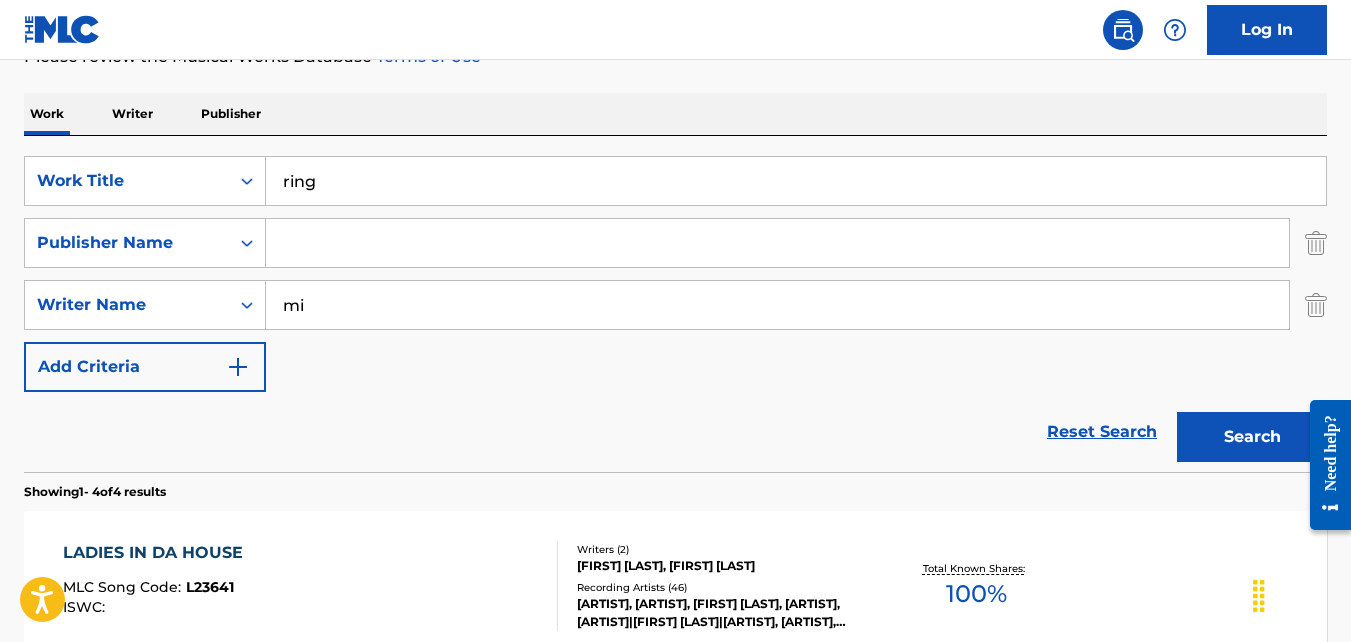 type on "m" 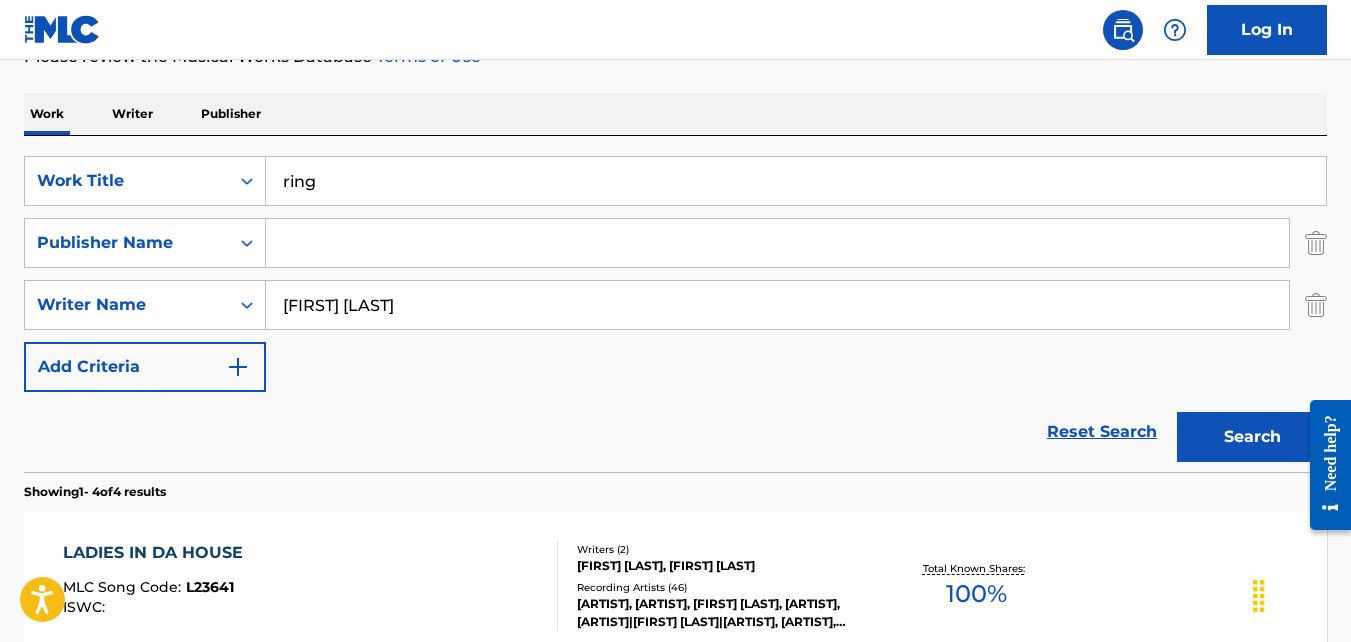 click on "Search" at bounding box center (1252, 437) 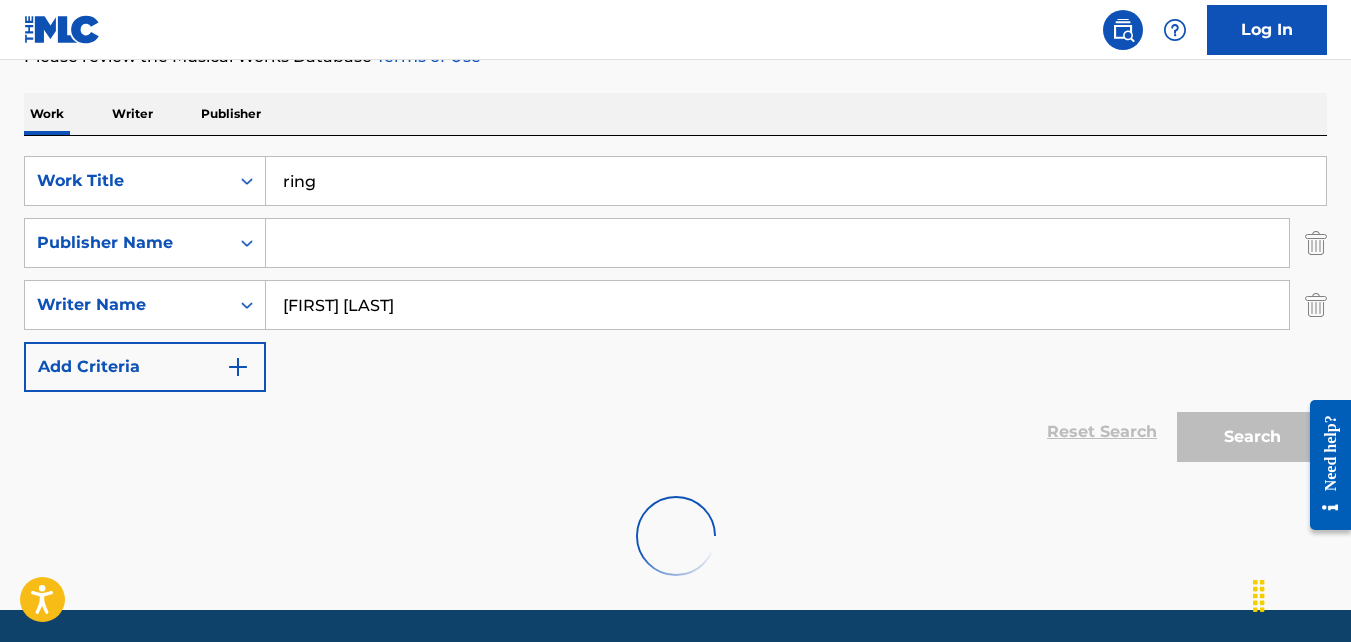 scroll, scrollTop: 288, scrollLeft: 0, axis: vertical 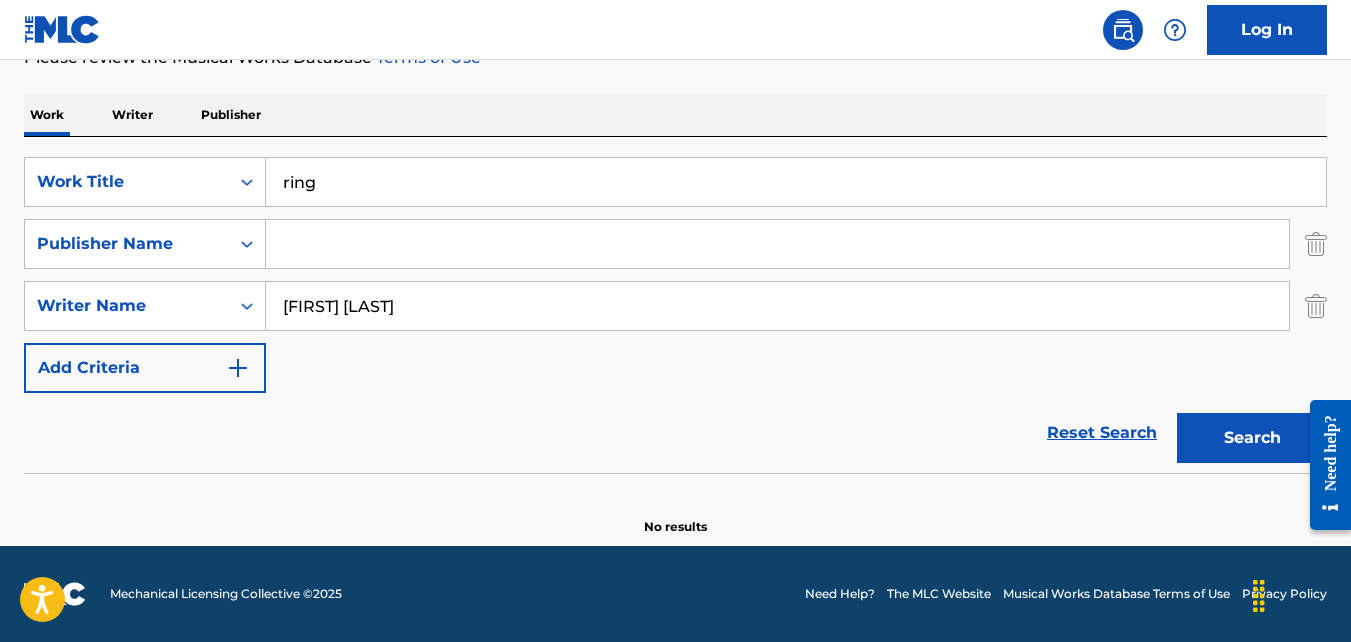 click on "andre sledge" at bounding box center [777, 306] 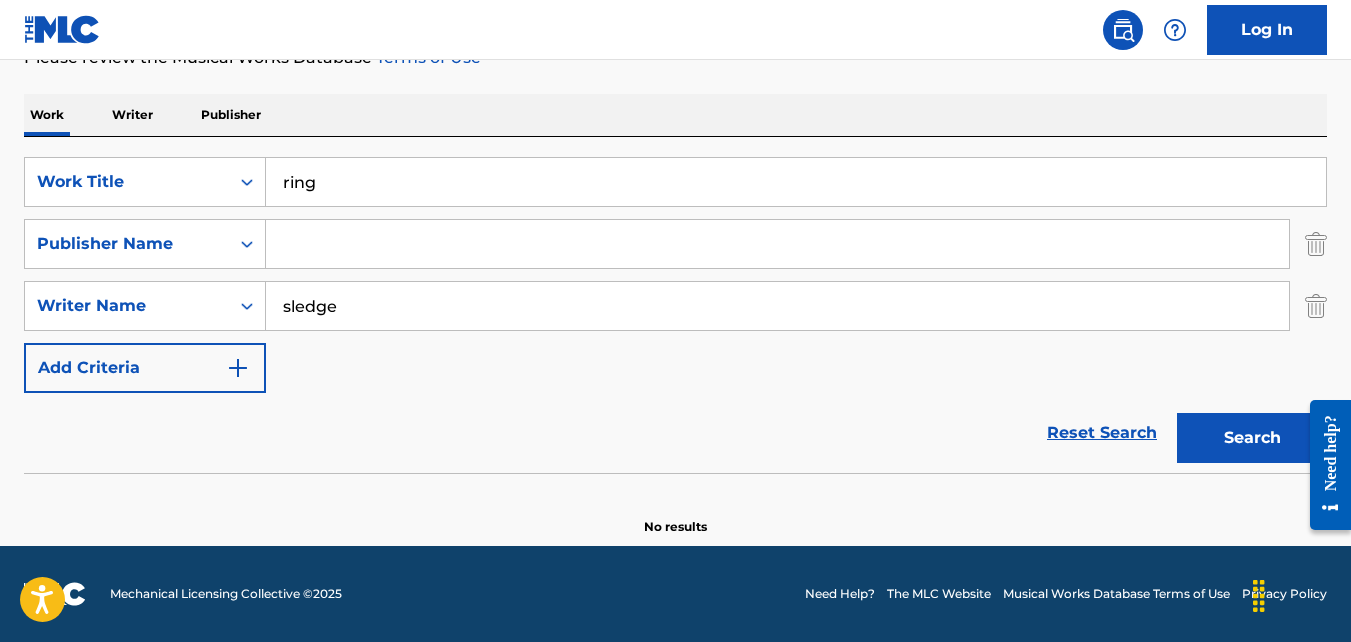 type on "sledge" 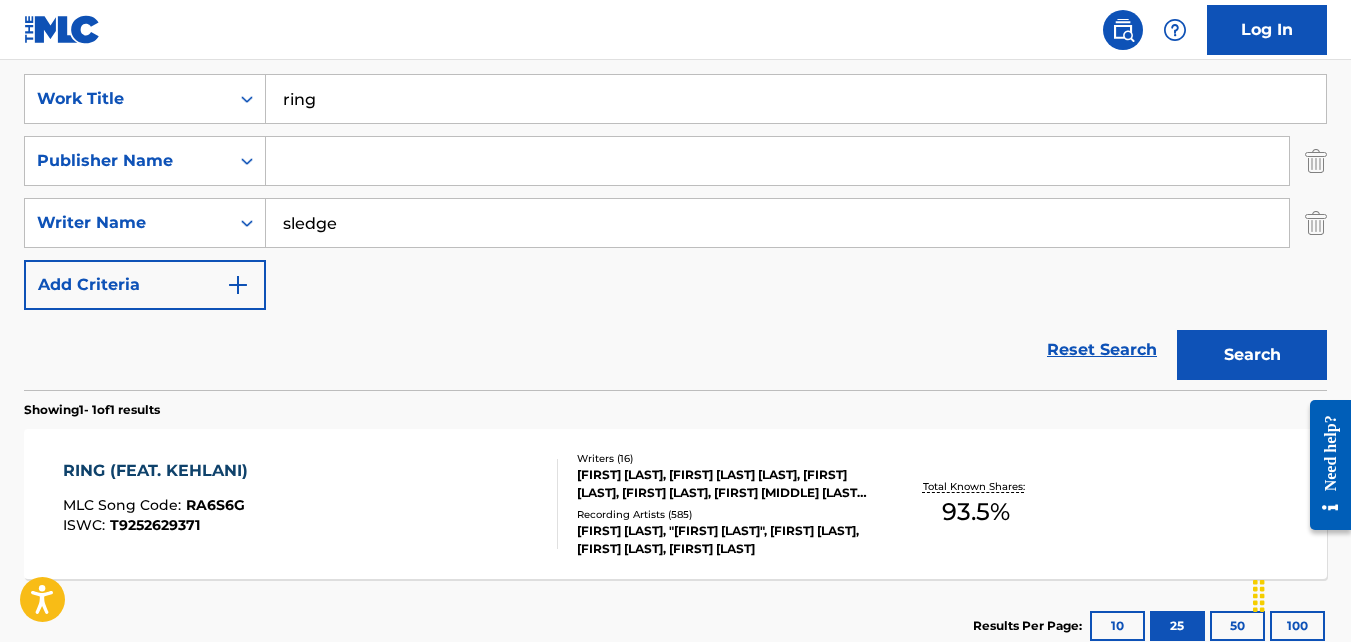 scroll, scrollTop: 372, scrollLeft: 0, axis: vertical 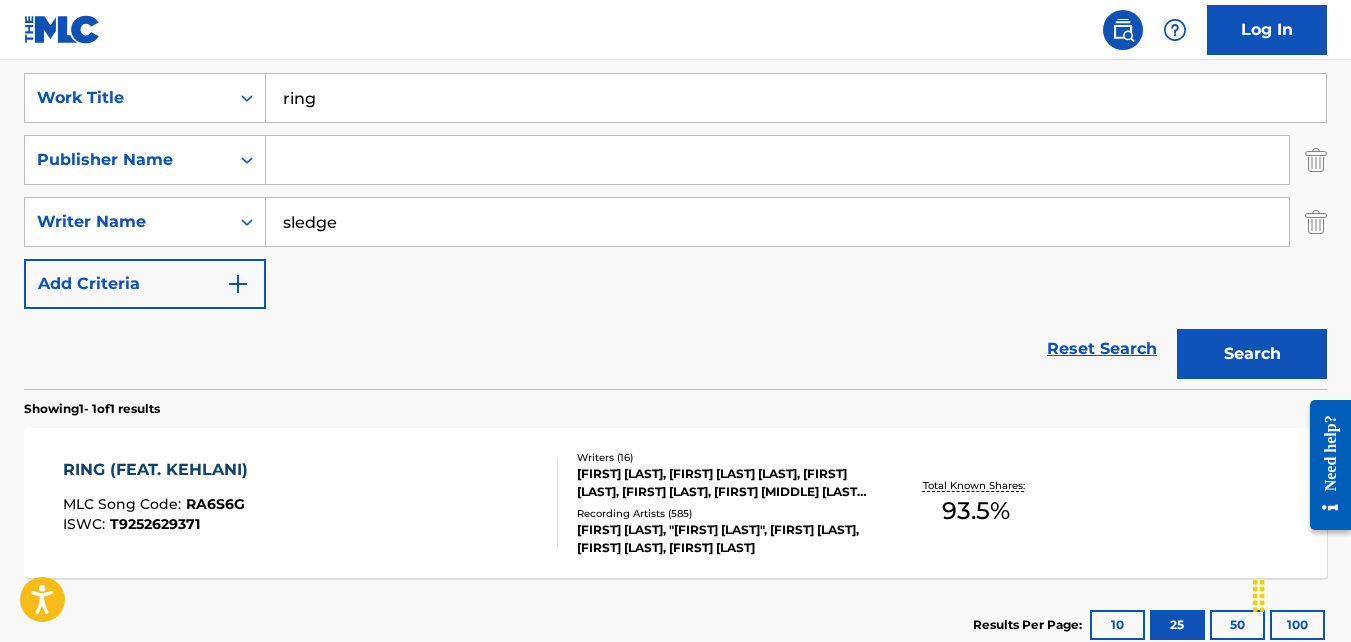 click on "RING (FEAT. KEHLANI) MLC Song Code : RA6S6G ISWC : T9252629371 Writers ( 16 ) JOHNNY V NEWT, RICKEY DAVID SHELTON, NIJA CHARLES, LOREN HILL, AARON LOUIS BENNETT, JORDAN THORPE, BELCALIS ALMANZAR, MICHAEL ANTHONY BARNEY, KLENORD RAPHAEL, MICHAEL JEMITOPE ABIOLA OLUSOLA OLUYEMI ORABIYI, AARON C SLEDGE, KHARI CAIN, KEHLANI ASHLEY PARRISH, AARON RENNER, BRYAN JAMES SLEDGE, DEMARIO TROMEL BRIDGES Recording Artists ( 585 ) CARDI B, "CARDI B, KEHLANI", CARDI B, CARDI B, CARDI B Total Known Shares: 93.5 %" at bounding box center (675, 503) 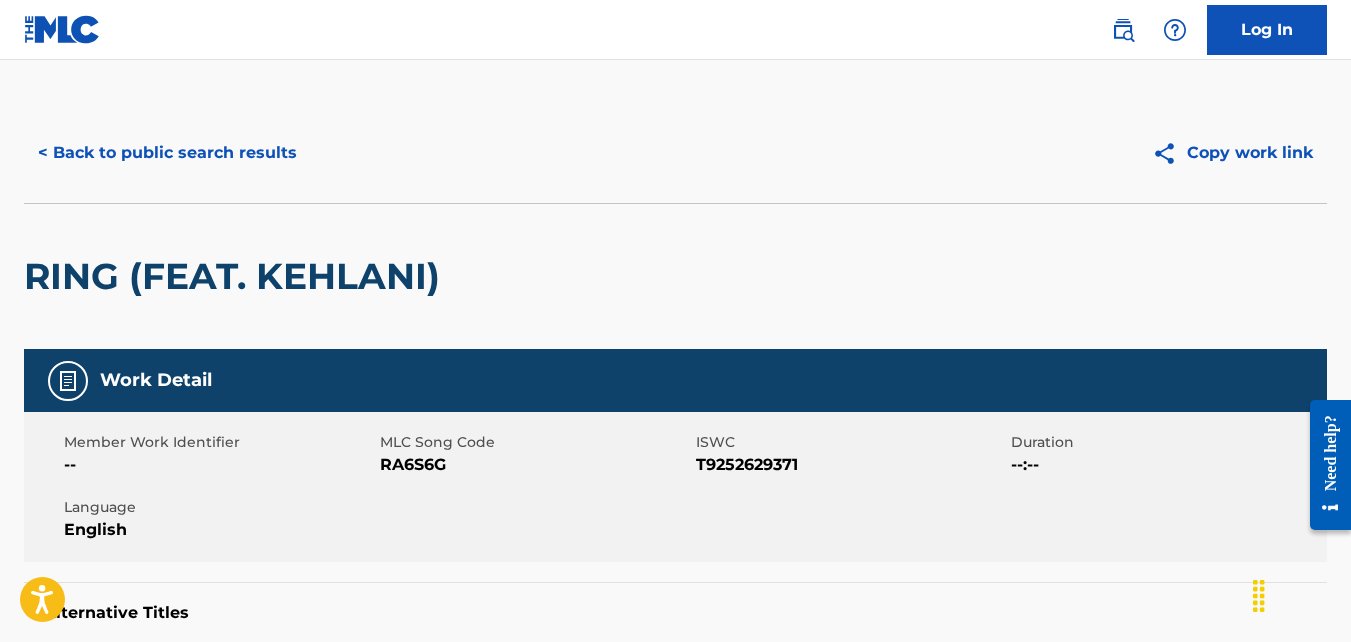 scroll, scrollTop: 9, scrollLeft: 0, axis: vertical 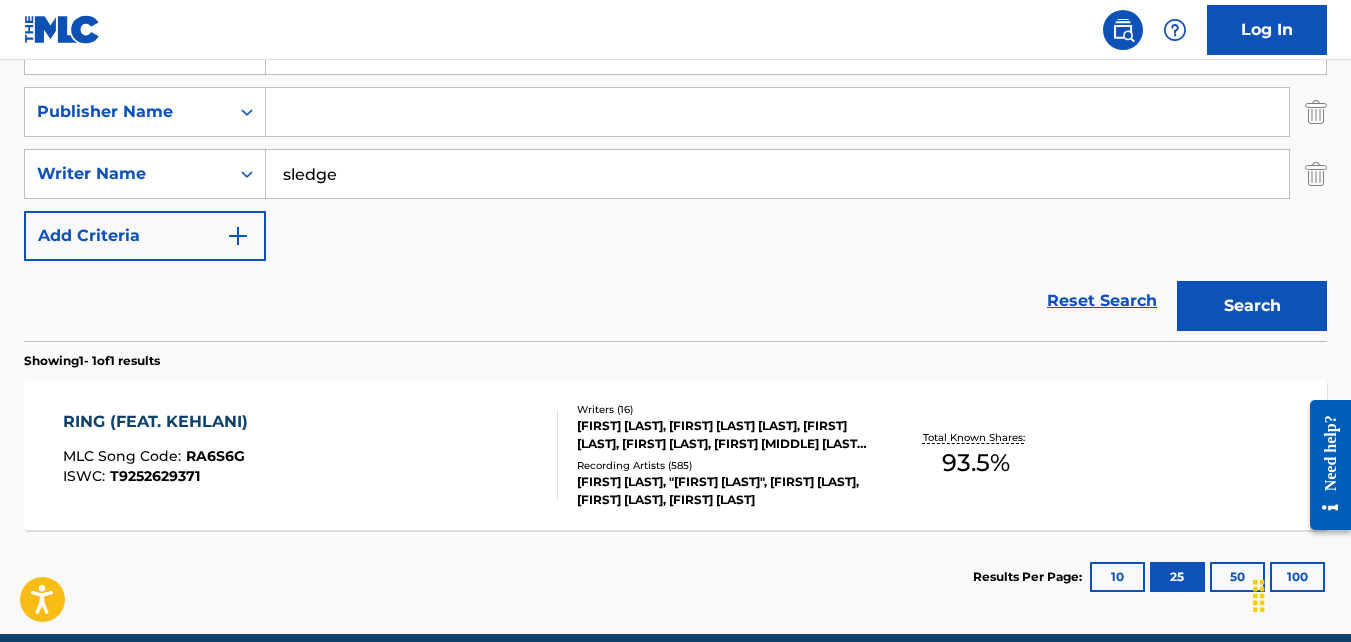 click on "JOHNNY V NEWT, RICKEY DAVID SHELTON, NIJA CHARLES, LOREN HILL, AARON LOUIS BENNETT, JORDAN THORPE, BELCALIS ALMANZAR, MICHAEL ANTHONY BARNEY, KLENORD RAPHAEL, MICHAEL JEMITOPE ABIOLA OLUSOLA OLUYEMI ORABIYI, AARON C SLEDGE, KHARI CAIN, KEHLANI ASHLEY PARRISH, AARON RENNER, BRYAN JAMES SLEDGE, DEMARIO TROMEL BRIDGES" at bounding box center [722, 435] 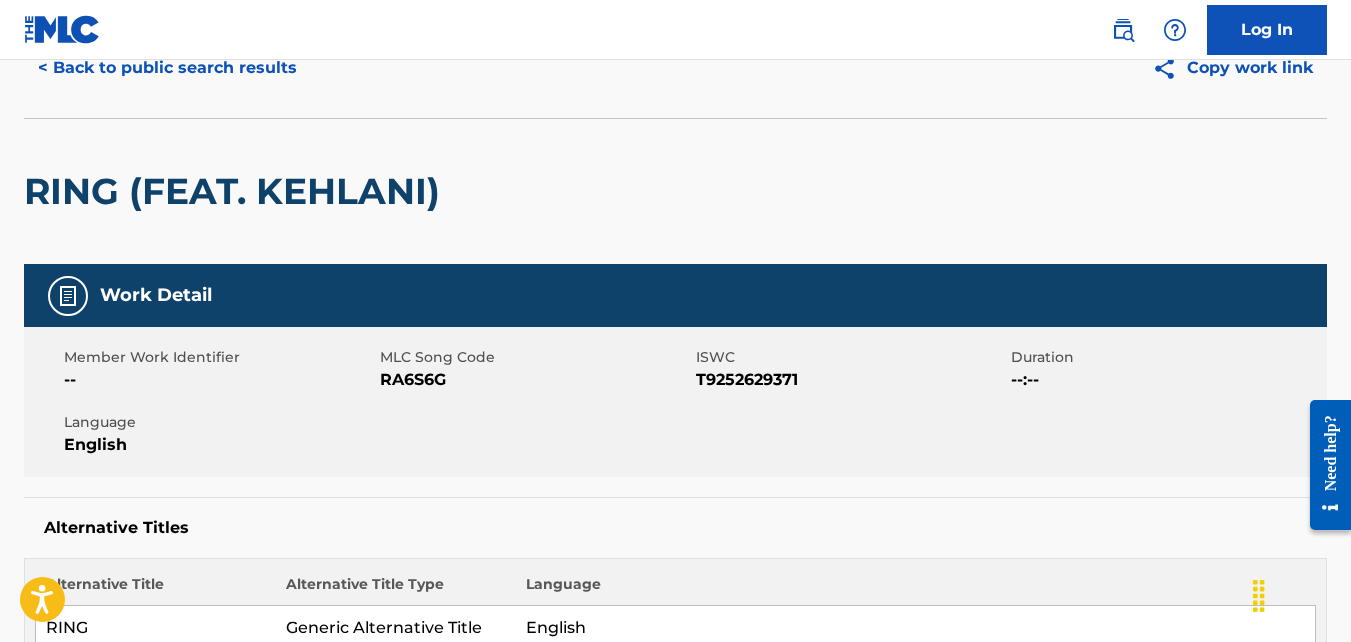 scroll, scrollTop: 0, scrollLeft: 0, axis: both 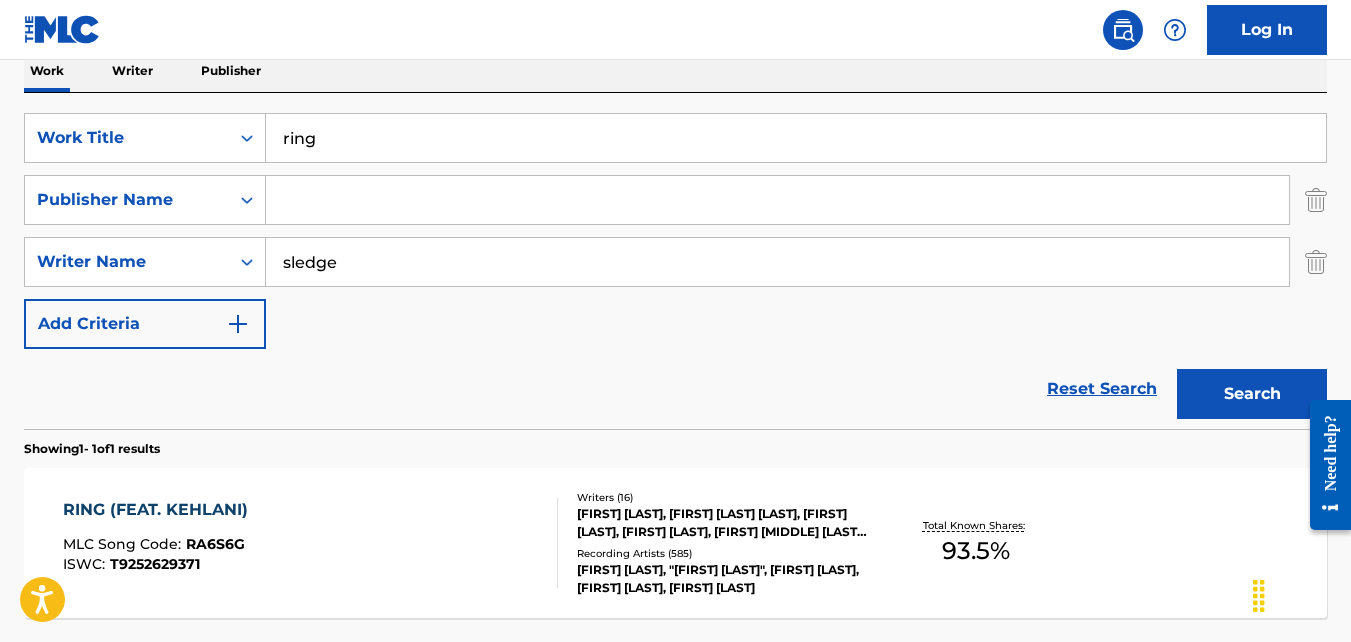 click on "JOHNNY V NEWT, RICKEY DAVID SHELTON, NIJA CHARLES, LOREN HILL, AARON LOUIS BENNETT, JORDAN THORPE, BELCALIS ALMANZAR, MICHAEL ANTHONY BARNEY, KLENORD RAPHAEL, MICHAEL JEMITOPE ABIOLA OLUSOLA OLUYEMI ORABIYI, AARON C SLEDGE, KHARI CAIN, KEHLANI ASHLEY PARRISH, AARON RENNER, BRYAN JAMES SLEDGE, DEMARIO TROMEL BRIDGES" at bounding box center [722, 523] 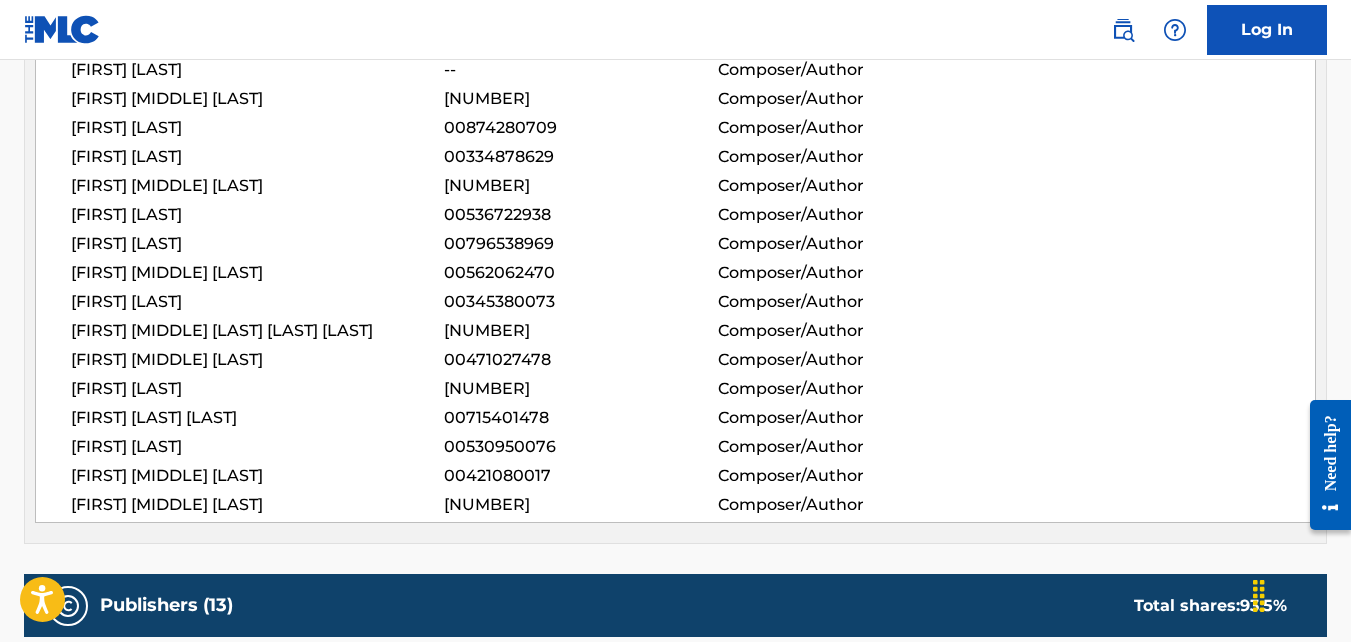 scroll, scrollTop: 964, scrollLeft: 0, axis: vertical 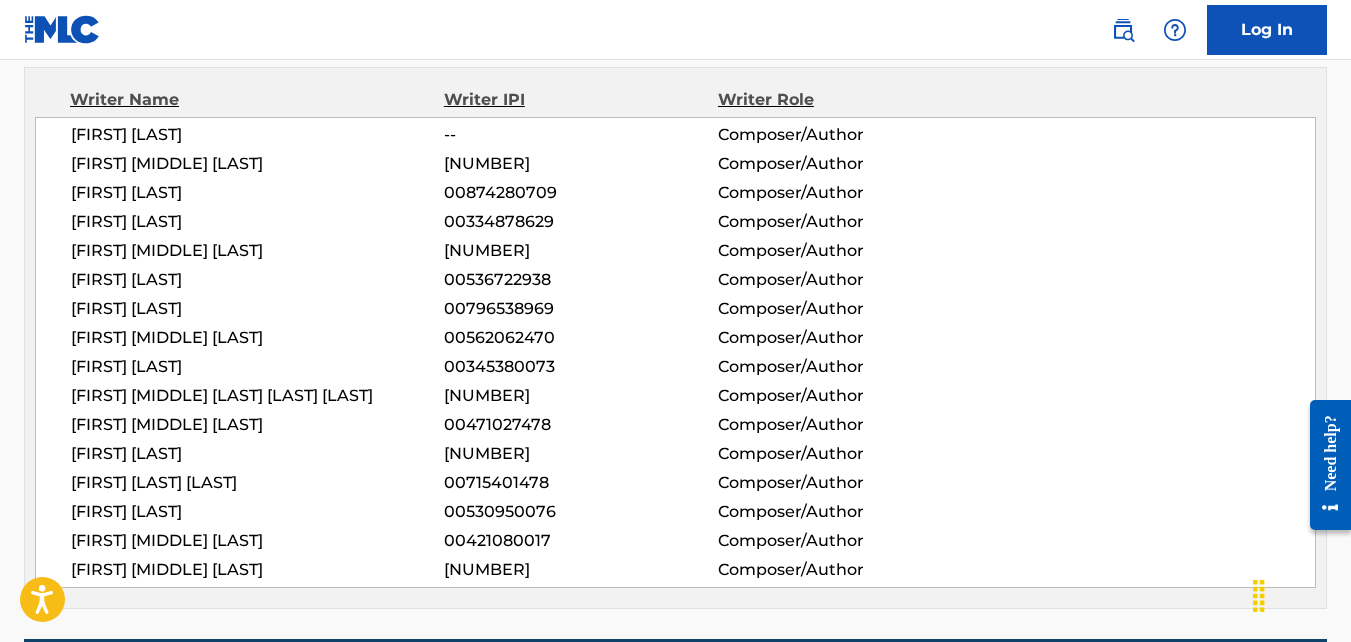 click on "KEHLANI ASHLEY PARRISH 00715401478 Composer/Author" at bounding box center (693, 483) 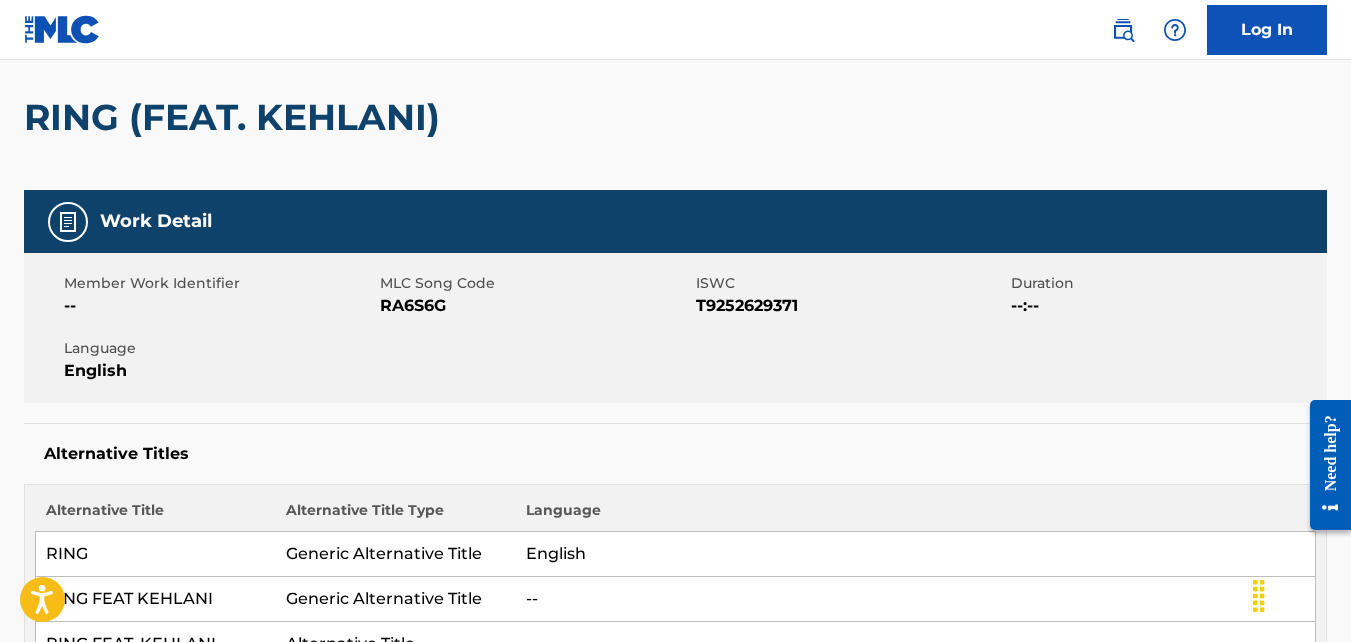 scroll, scrollTop: 144, scrollLeft: 0, axis: vertical 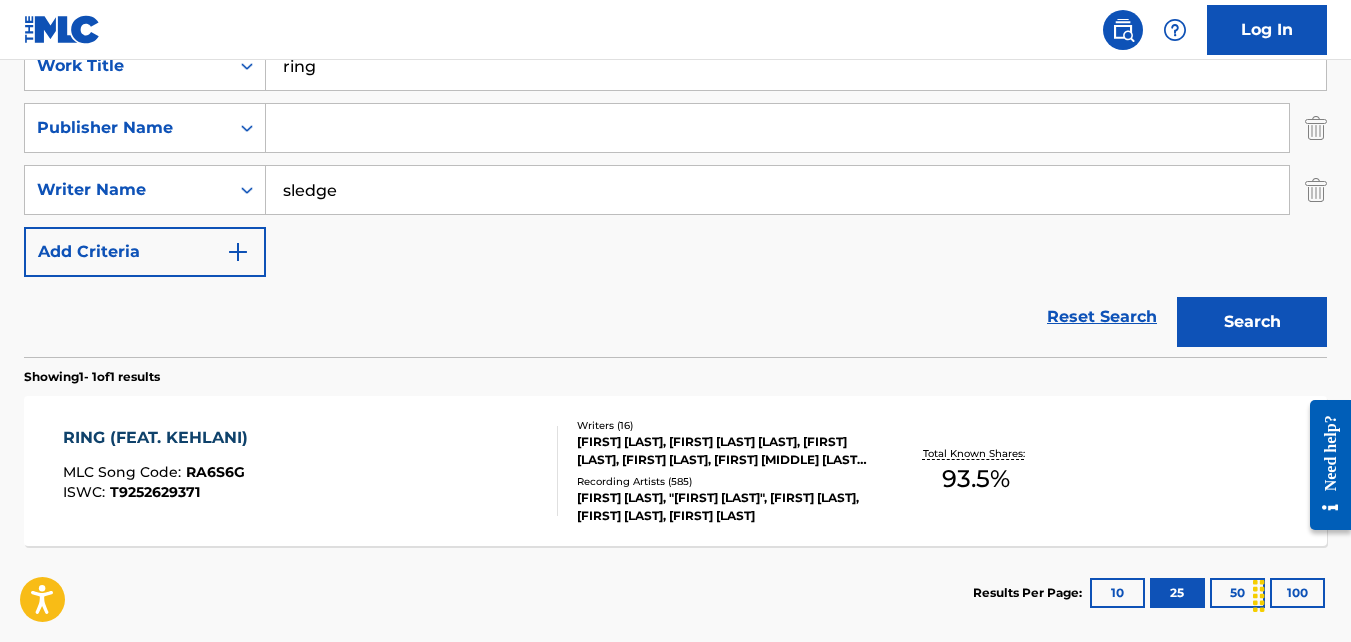 click on "RING (FEAT. KEHLANI) MLC Song Code : RA6S6G ISWC : T9252629371 Writers ( 16 ) JOHNNY V NEWT, RICKEY DAVID SHELTON, NIJA CHARLES, LOREN HILL, AARON LOUIS BENNETT, JORDAN THORPE, BELCALIS ALMANZAR, MICHAEL ANTHONY BARNEY, KLENORD RAPHAEL, MICHAEL JEMITOPE ABIOLA OLUSOLA OLUYEMI ORABIYI, AARON C SLEDGE, KHARI CAIN, KEHLANI ASHLEY PARRISH, AARON RENNER, BRYAN JAMES SLEDGE, DEMARIO TROMEL BRIDGES Recording Artists ( 585 ) CARDI B, "CARDI B, KEHLANI", CARDI B, CARDI B, CARDI B Total Known Shares: 93.5 %" at bounding box center [675, 471] 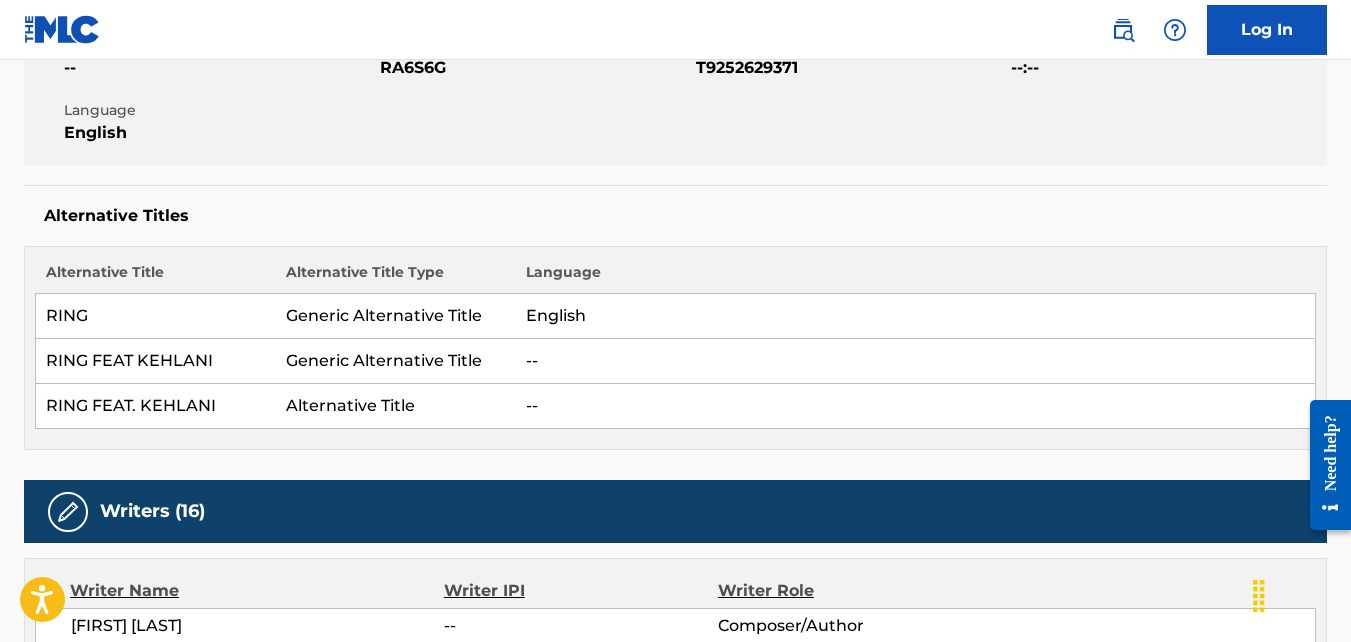 scroll, scrollTop: 0, scrollLeft: 0, axis: both 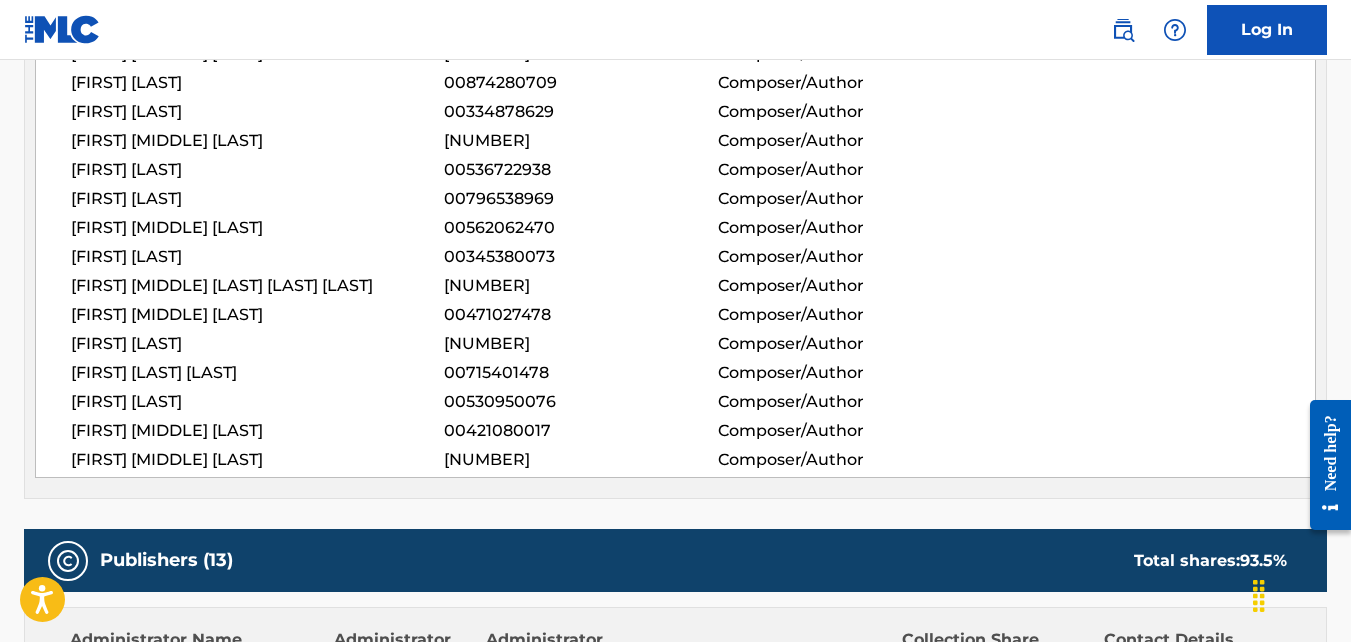 click on "BRYAN JAMES SLEDGE 00421080017 Composer/Author" at bounding box center [693, 431] 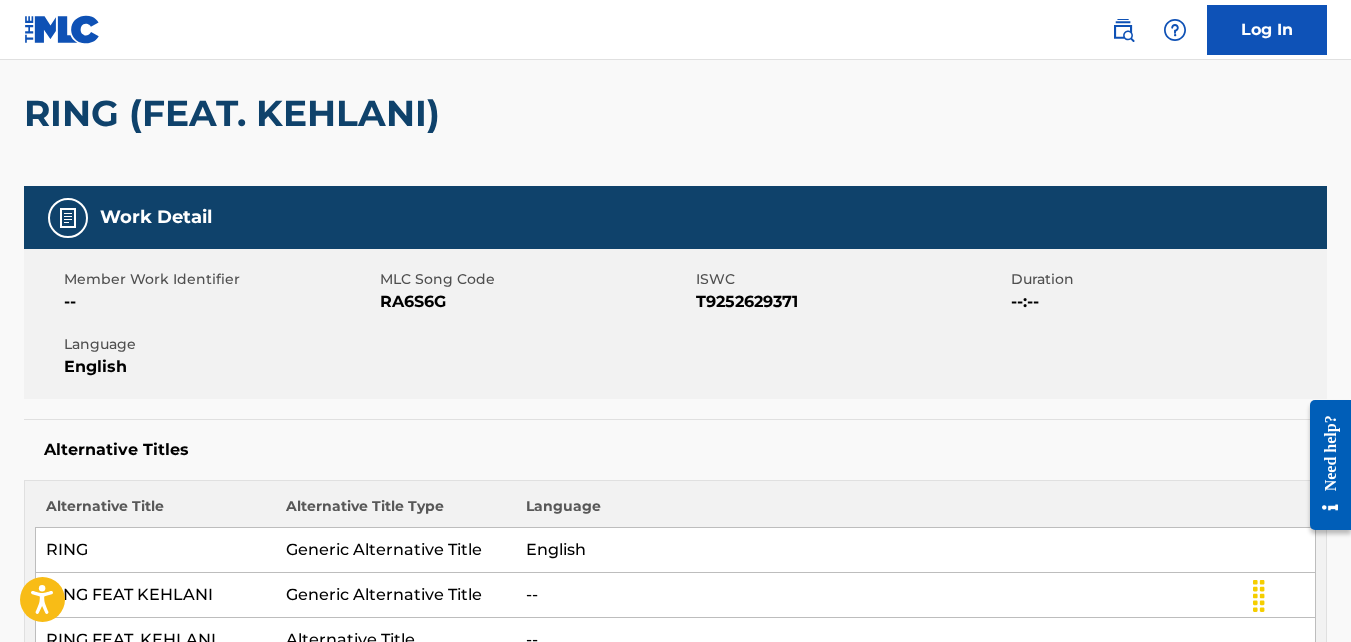 scroll, scrollTop: 162, scrollLeft: 0, axis: vertical 